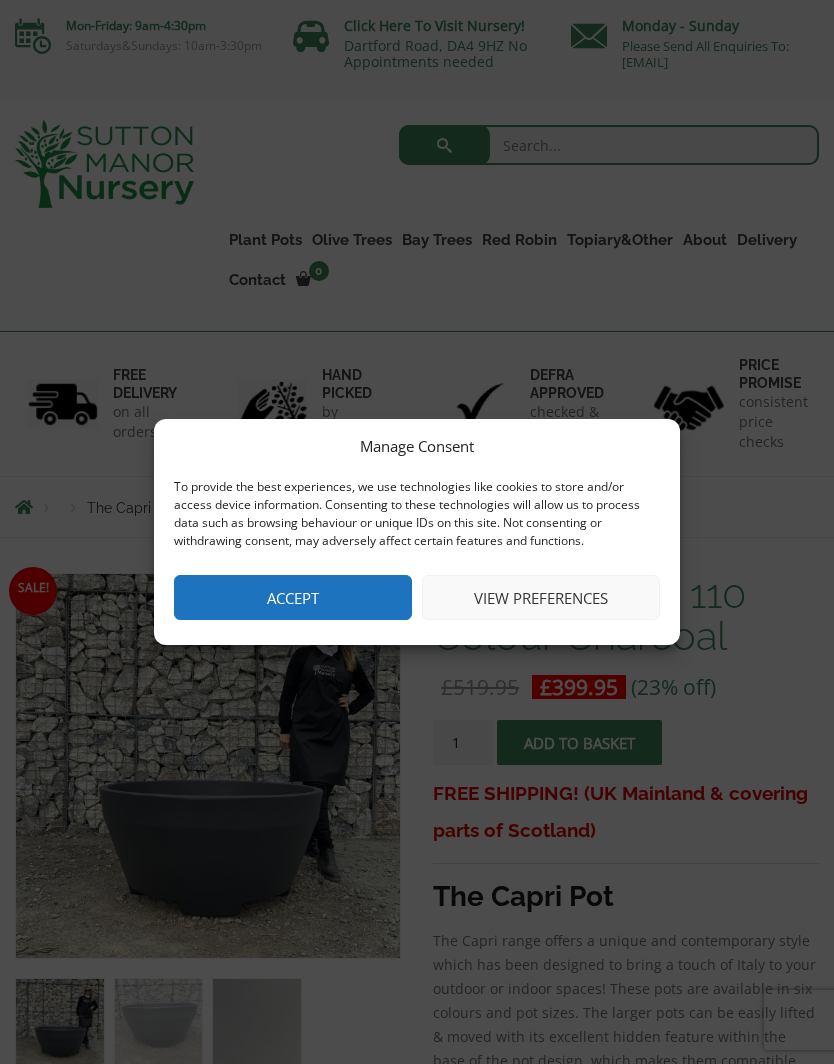 scroll, scrollTop: 0, scrollLeft: 0, axis: both 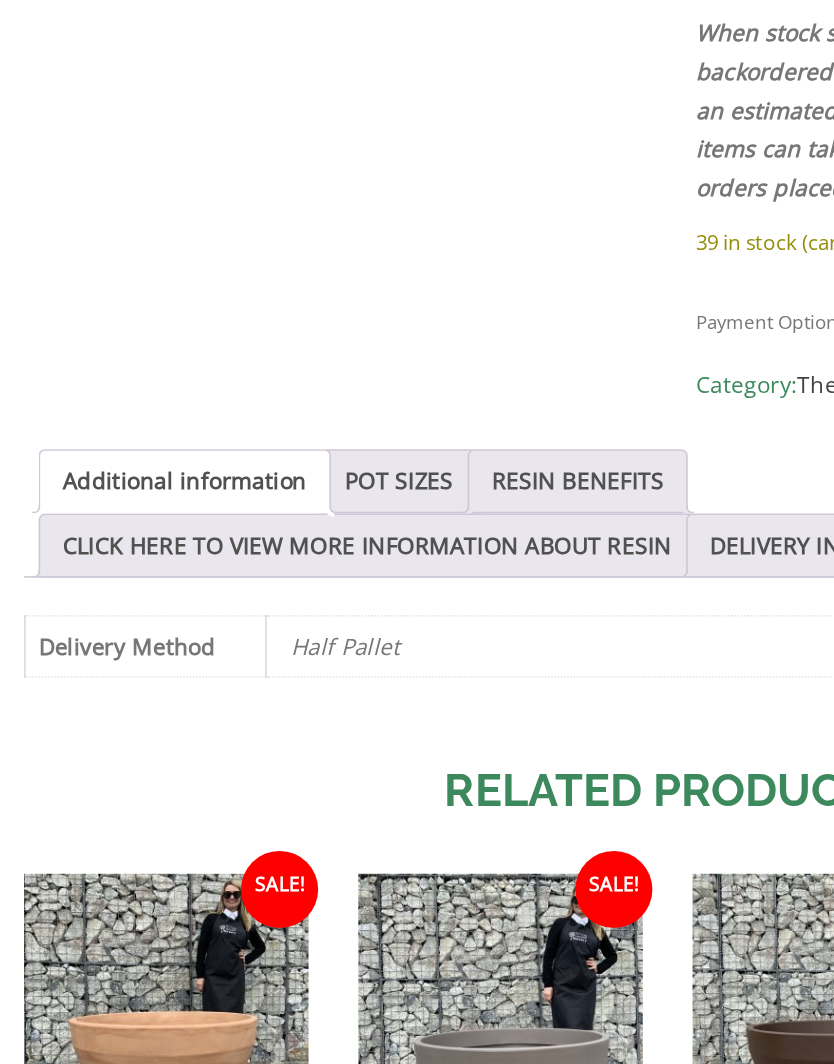 click on "RESIN BENEFITS" at bounding box center (359, 572) 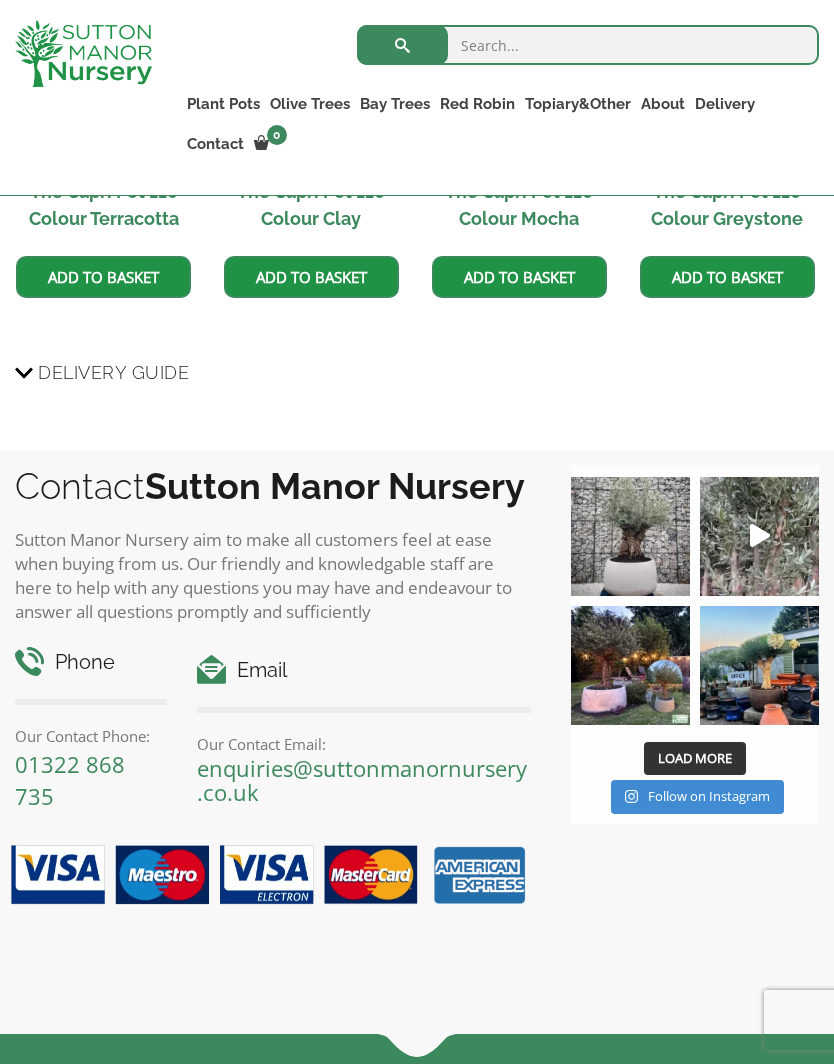 scroll, scrollTop: 2006, scrollLeft: 0, axis: vertical 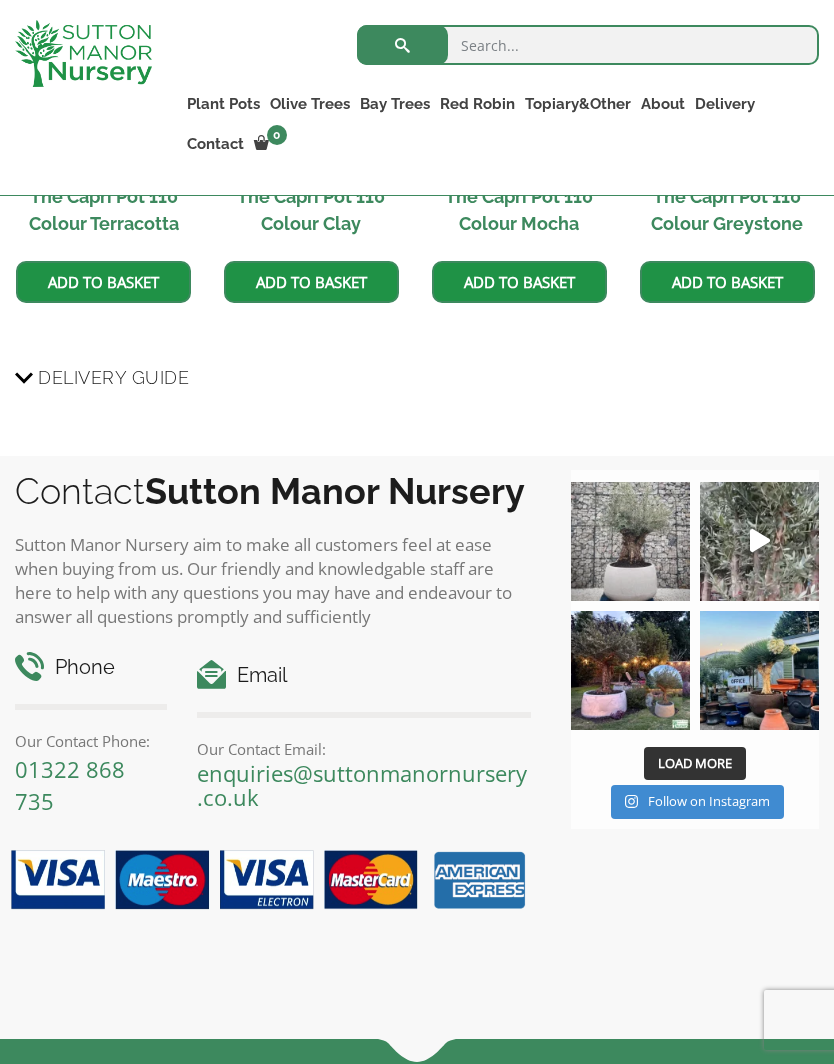click at bounding box center (630, 541) 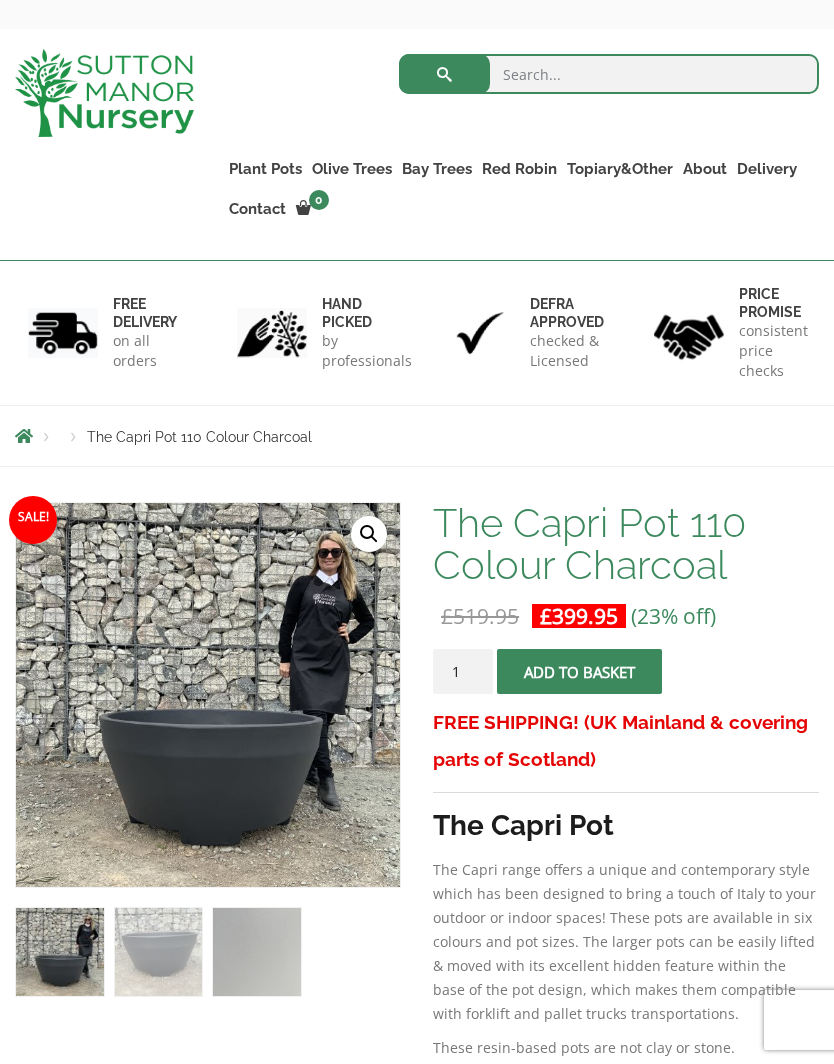 scroll, scrollTop: 0, scrollLeft: 0, axis: both 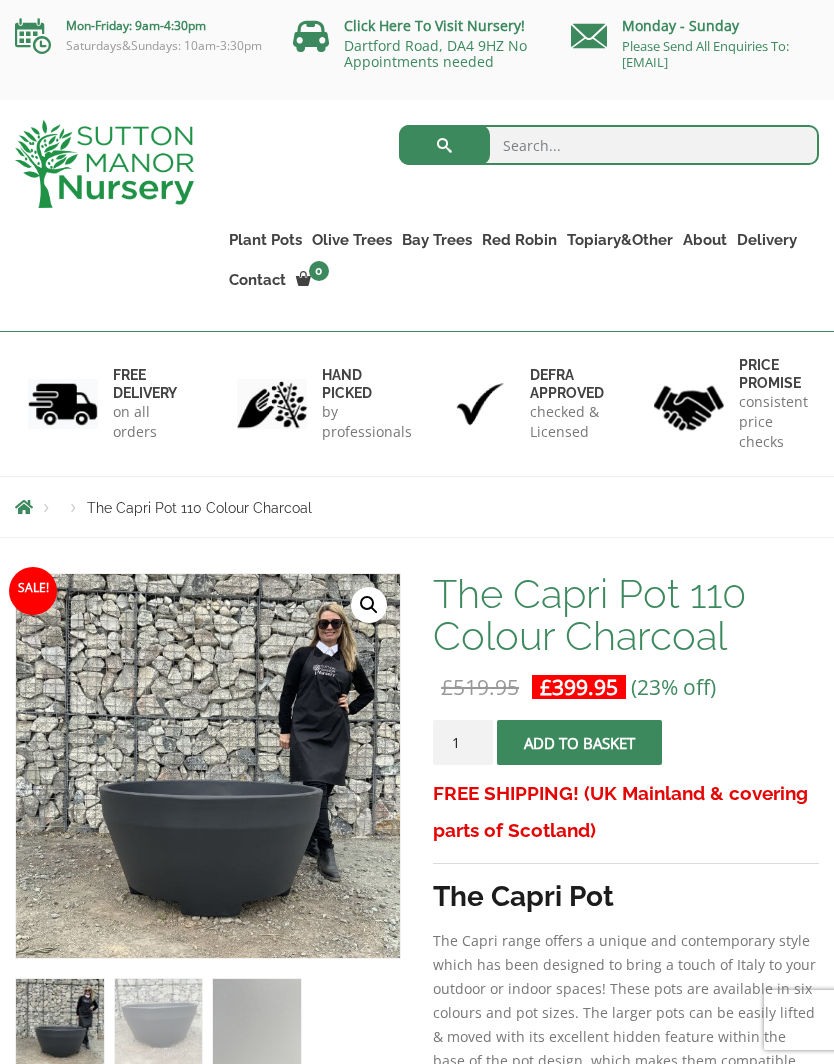 click on "The Atlantis Pots" at bounding box center [0, 0] 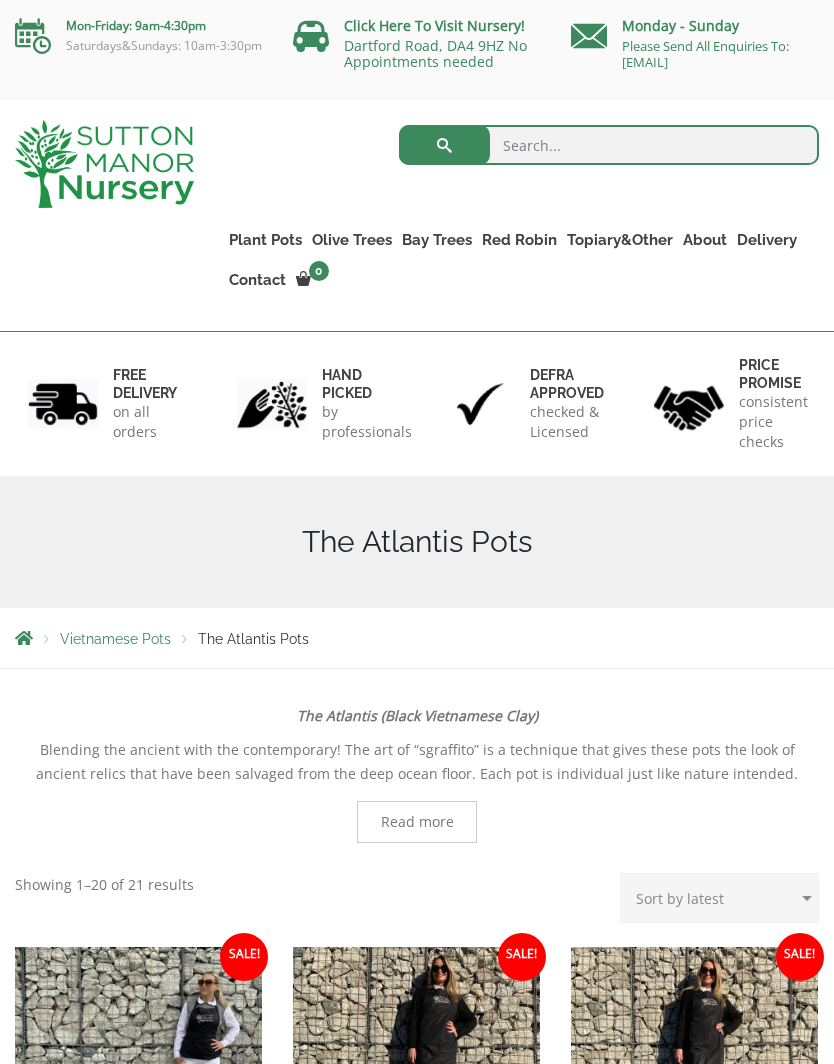 scroll, scrollTop: 0, scrollLeft: 0, axis: both 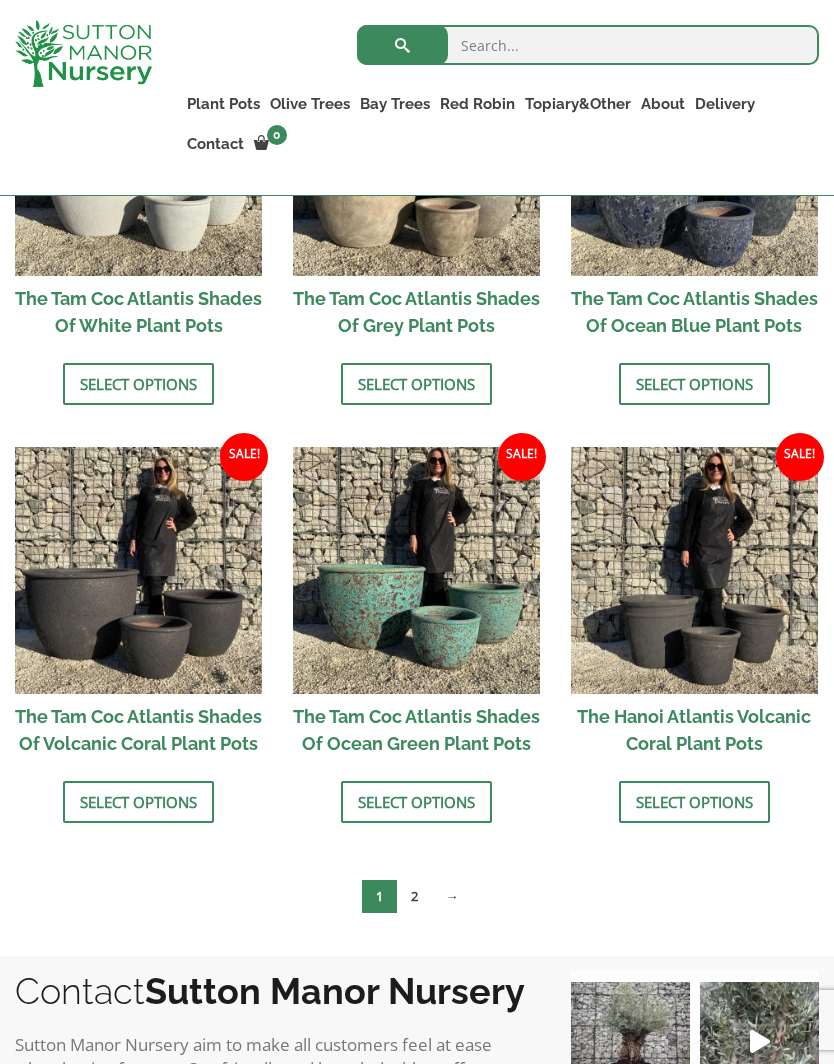 click at bounding box center (416, 570) 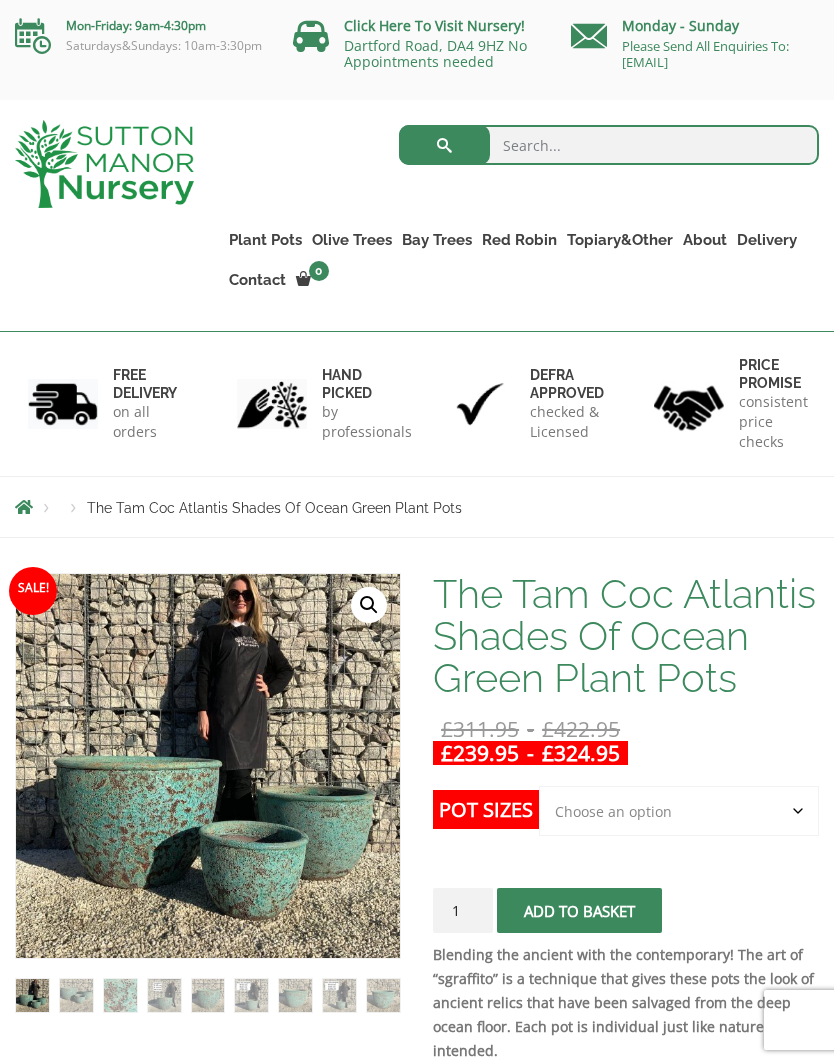 scroll, scrollTop: 0, scrollLeft: 0, axis: both 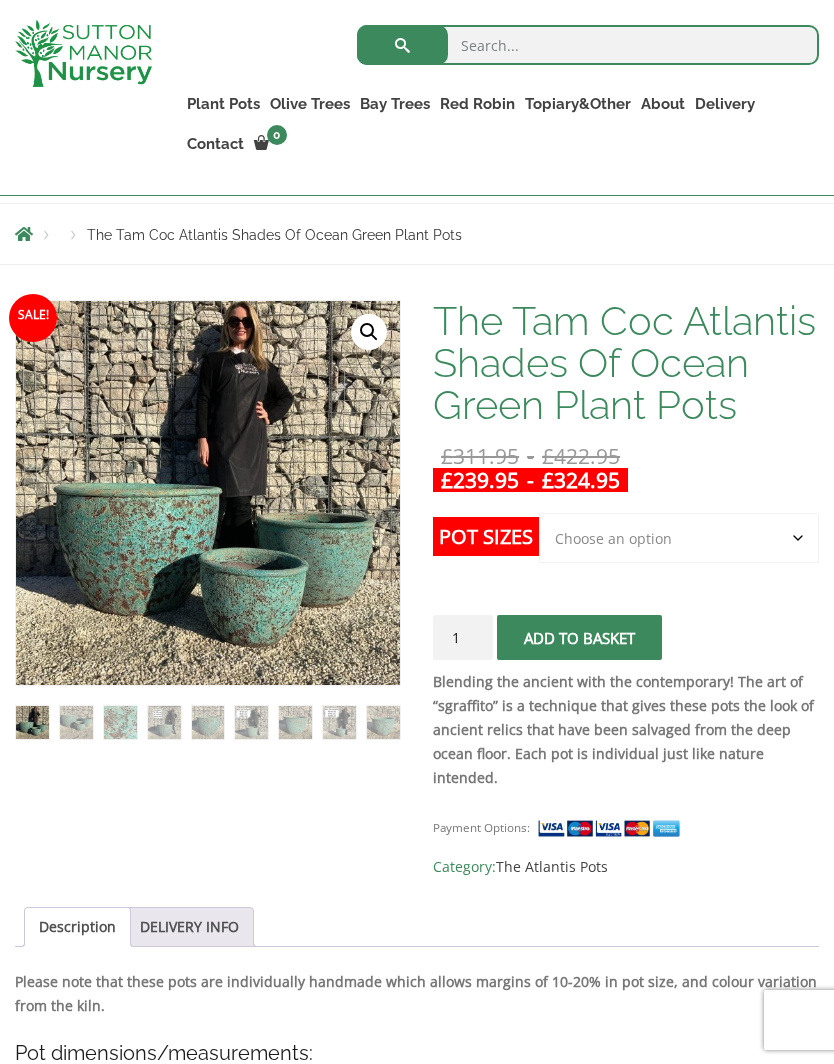 click on "Choose an option Click here to buy the 3rd to Largest Pot In The Picture Click here to buy the 2nd to Largest Pot In The Picture" 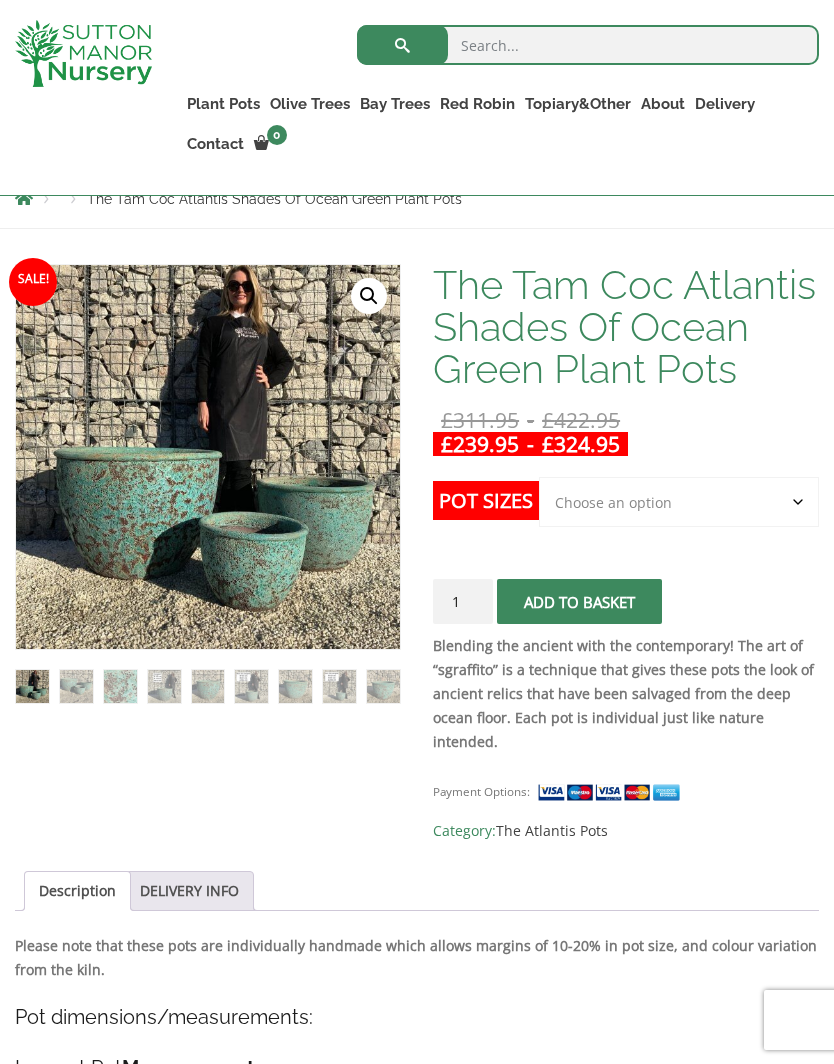 scroll, scrollTop: 283, scrollLeft: 0, axis: vertical 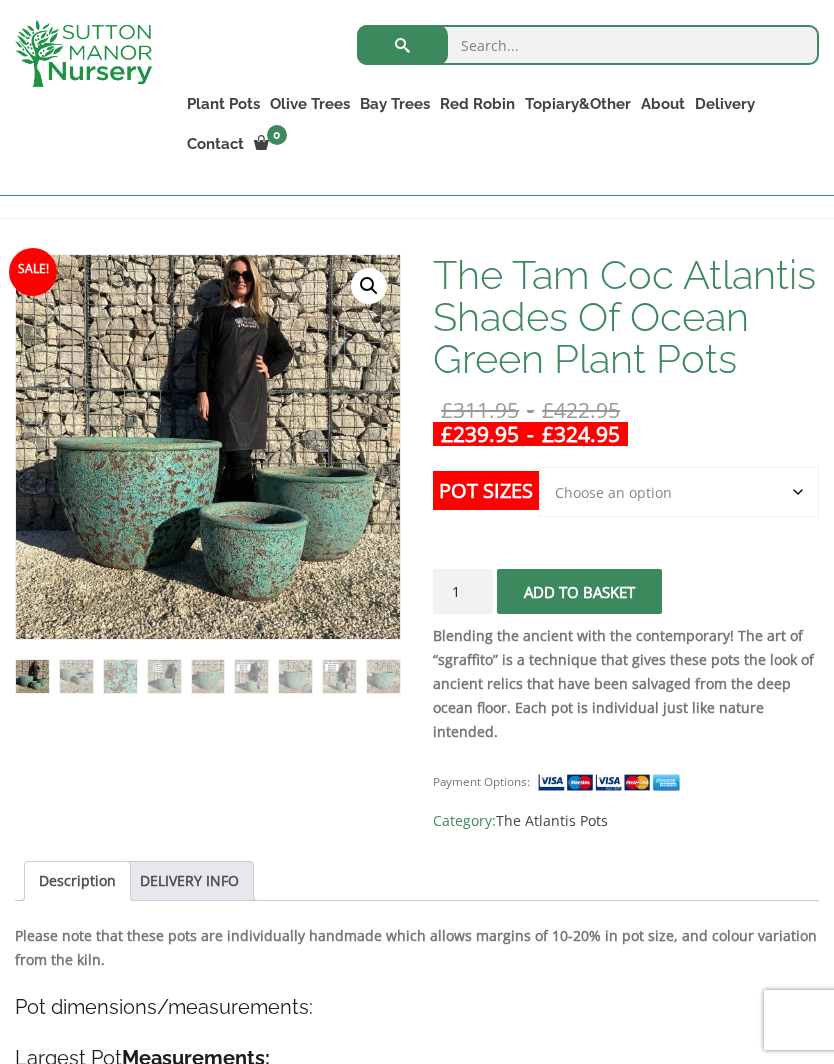 click on "Choose an option Click here to buy the 3rd to Largest Pot In The Picture Click here to buy the 2nd to Largest Pot In The Picture" 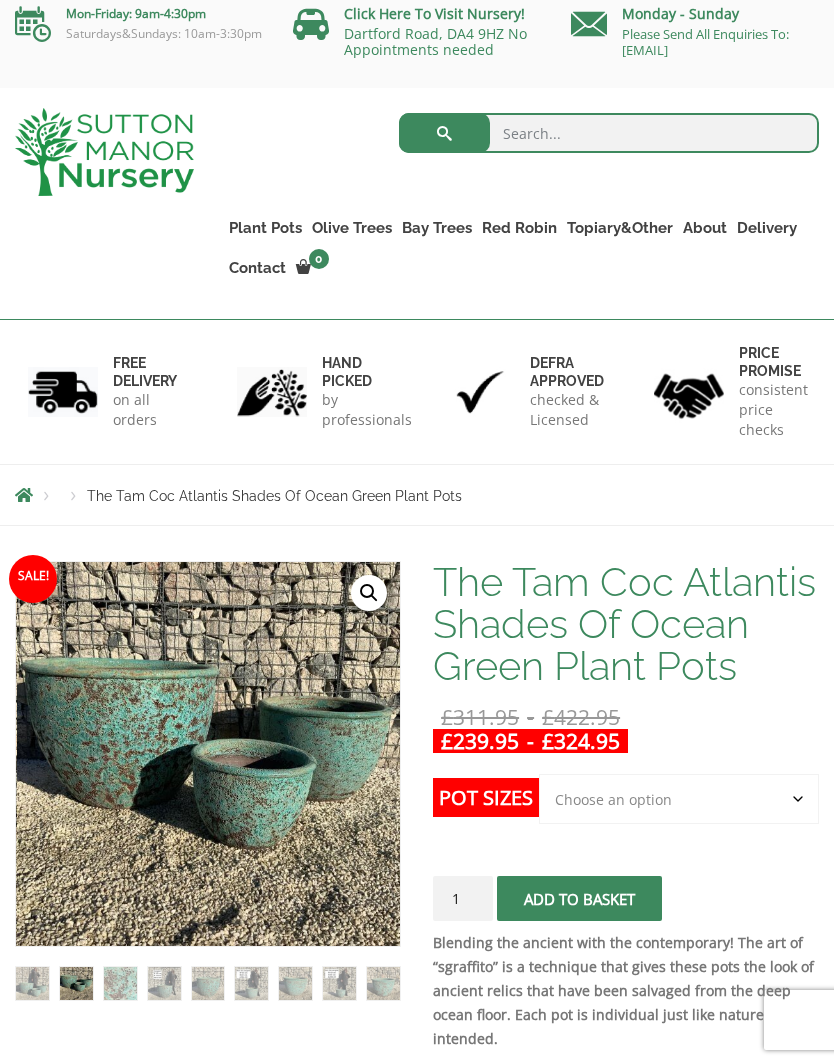 scroll, scrollTop: 0, scrollLeft: 0, axis: both 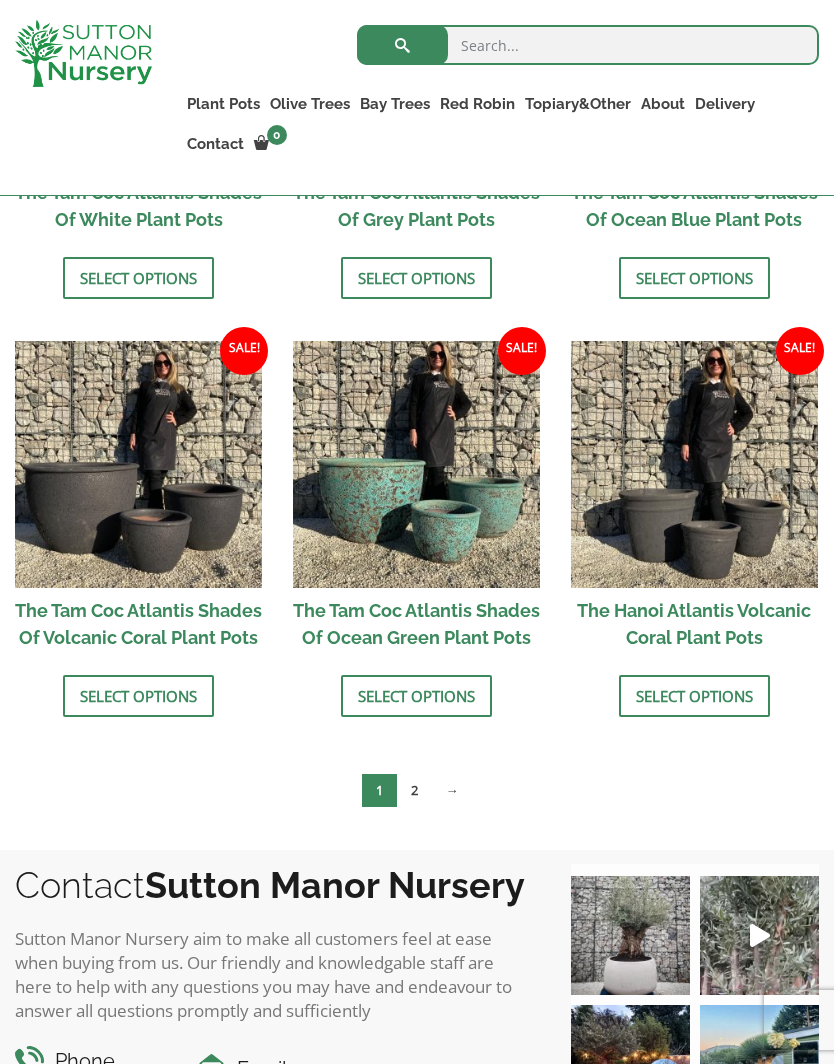 click on "2" at bounding box center (414, 790) 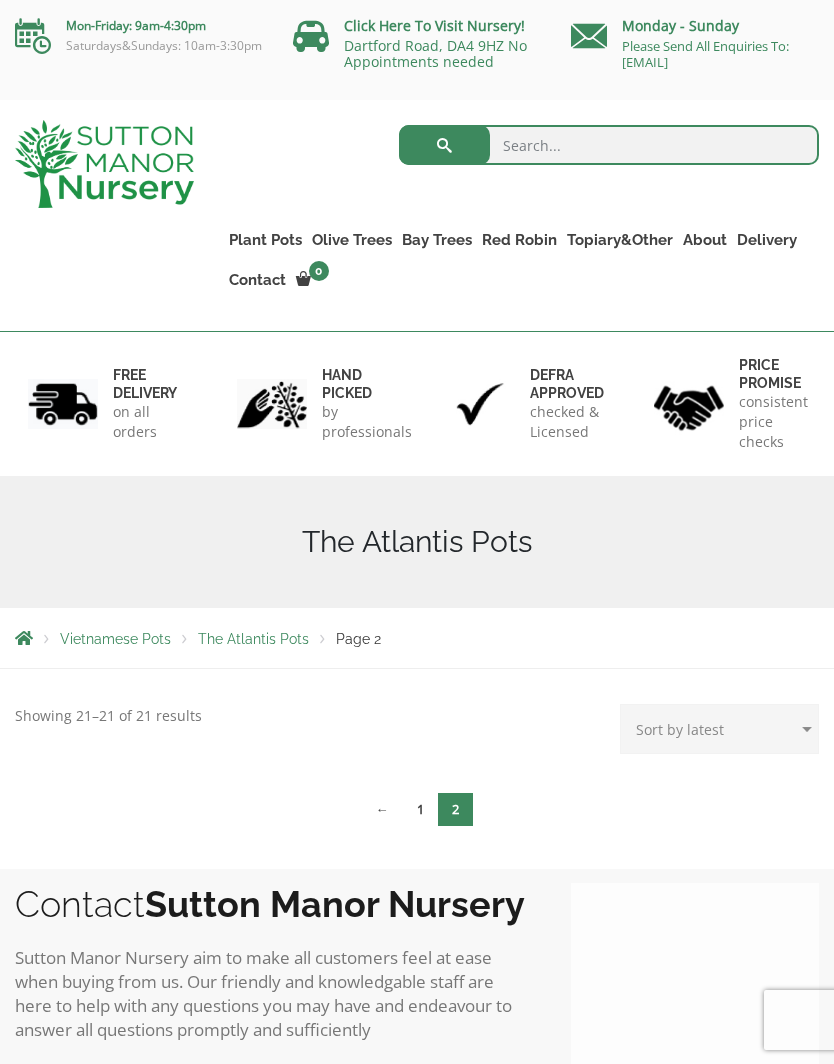 scroll, scrollTop: 0, scrollLeft: 0, axis: both 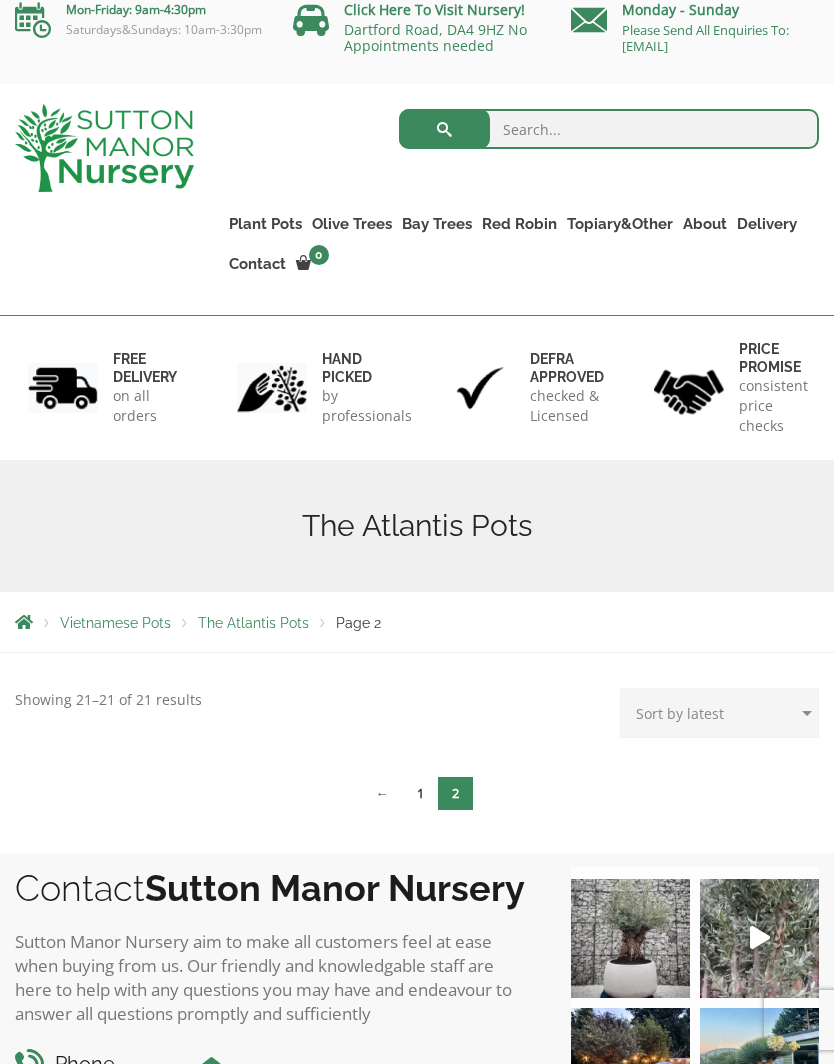 click on "The Milan Pots" at bounding box center (0, 0) 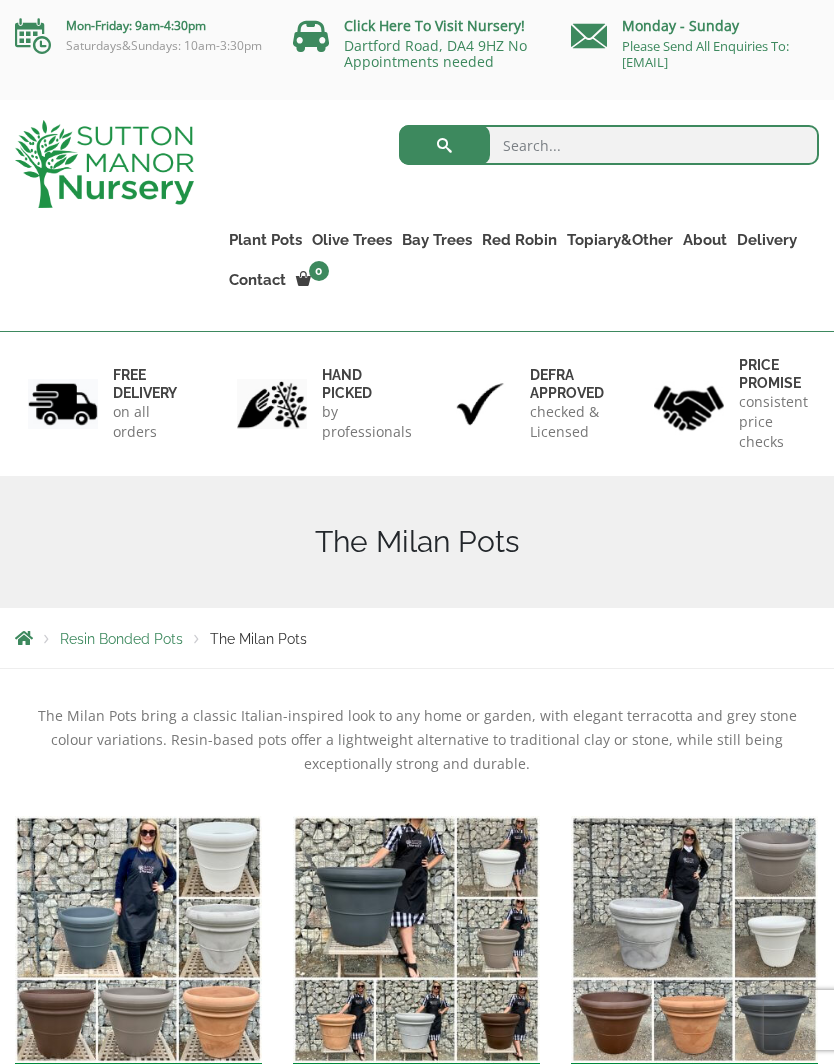 scroll, scrollTop: 0, scrollLeft: 0, axis: both 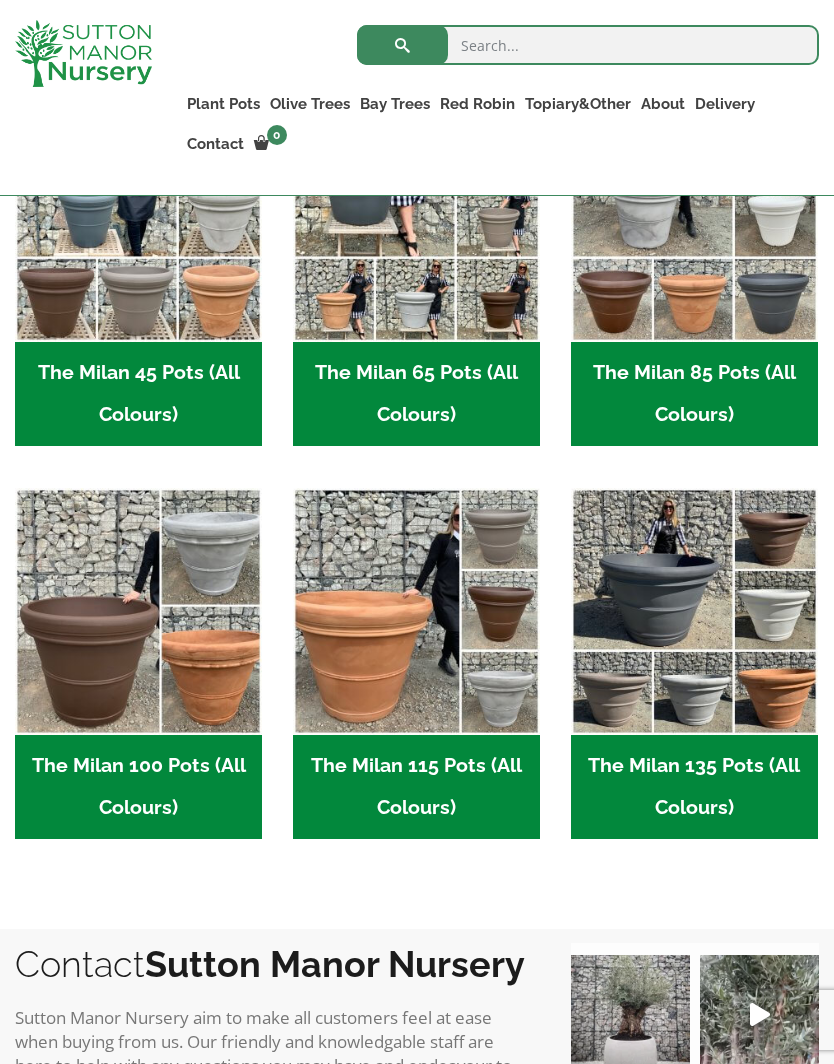 click at bounding box center [694, 611] 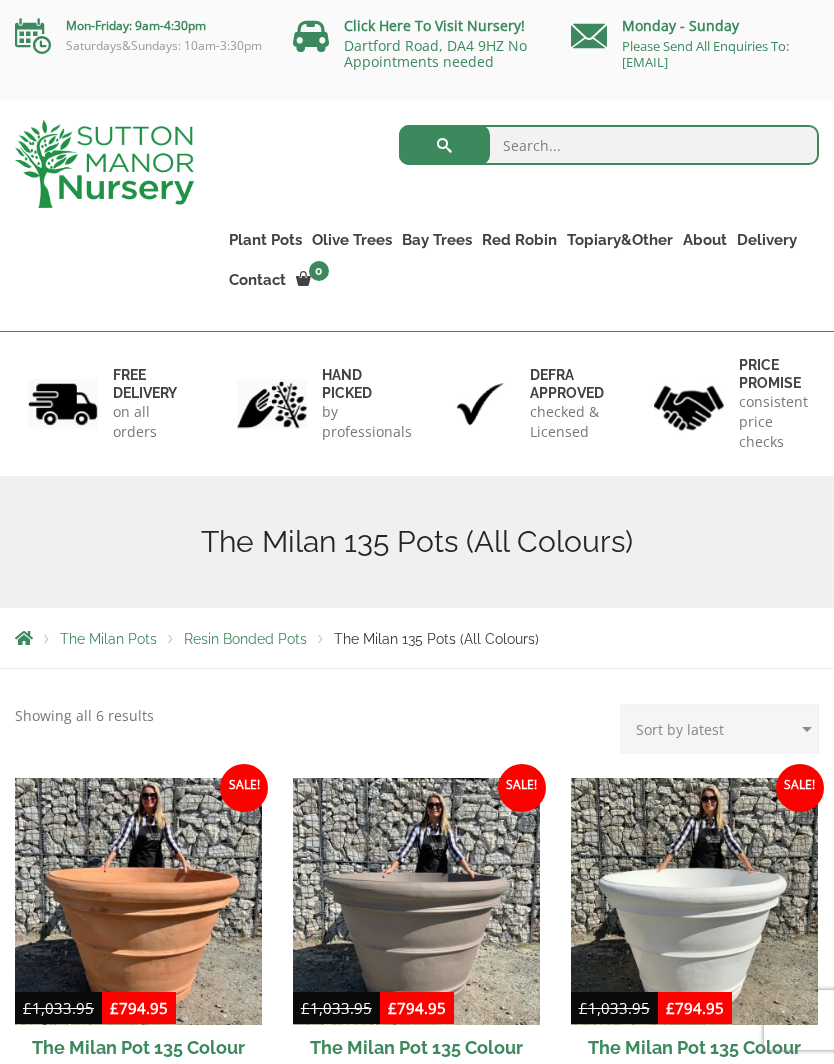 scroll, scrollTop: 0, scrollLeft: 0, axis: both 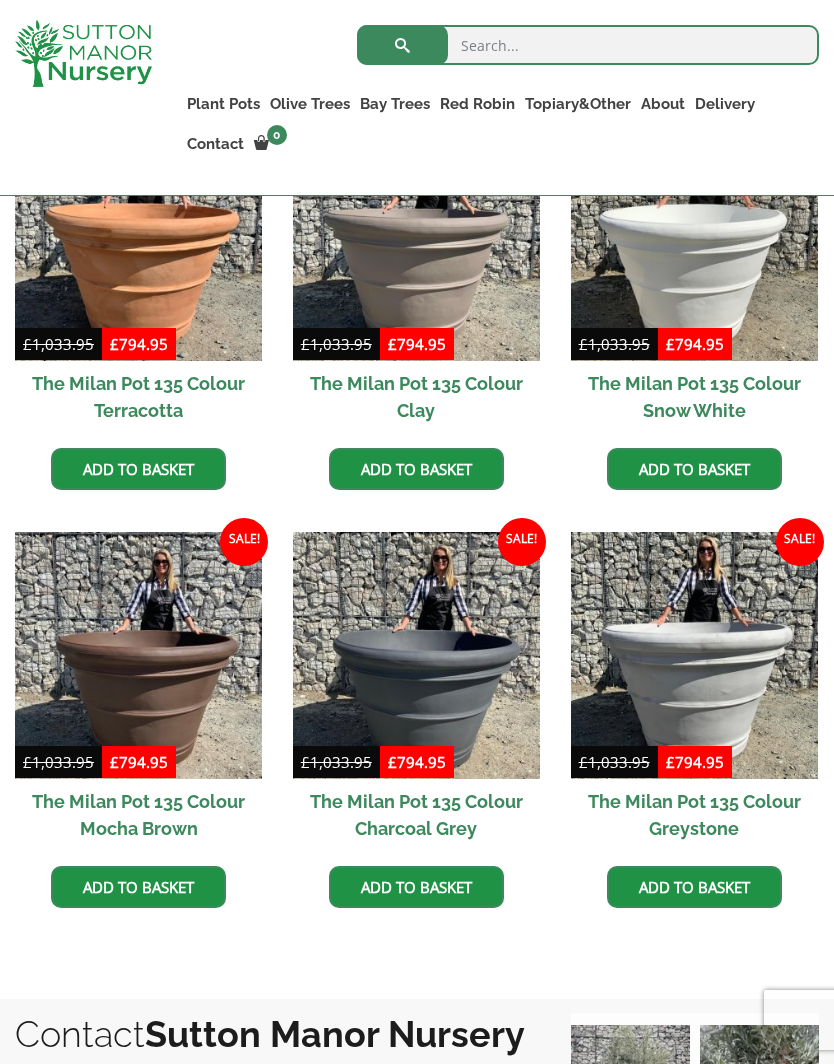 click at bounding box center [416, 655] 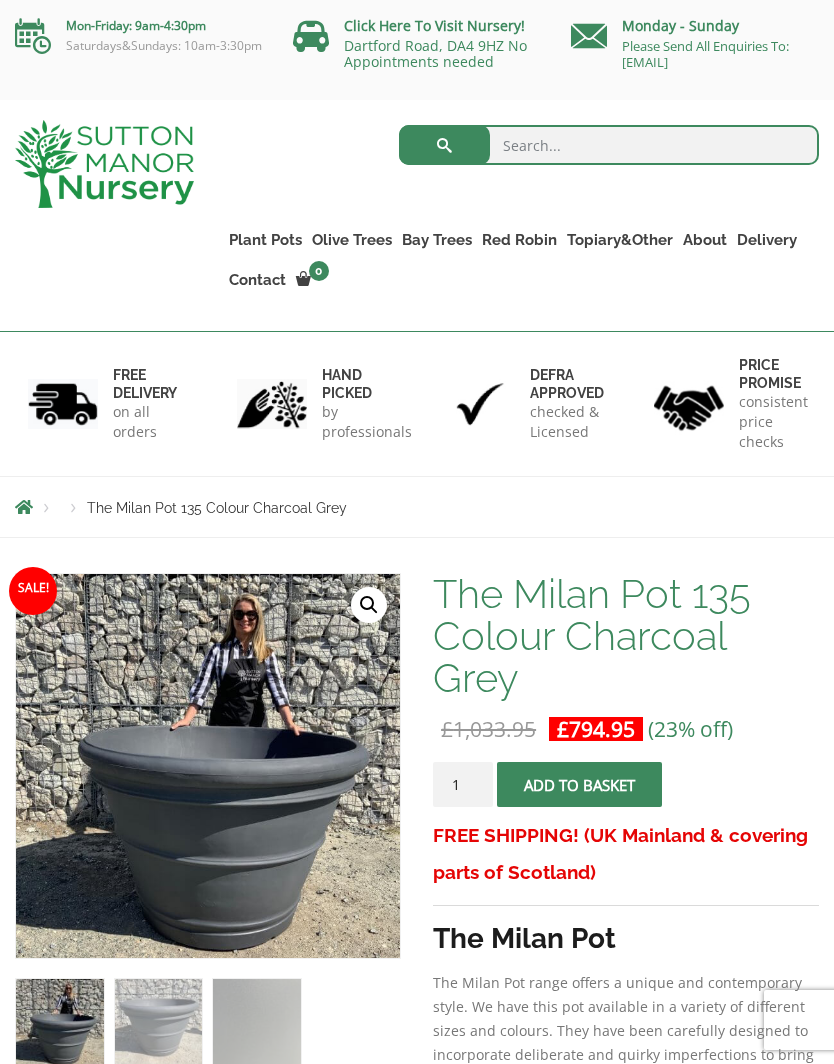 scroll, scrollTop: 0, scrollLeft: 0, axis: both 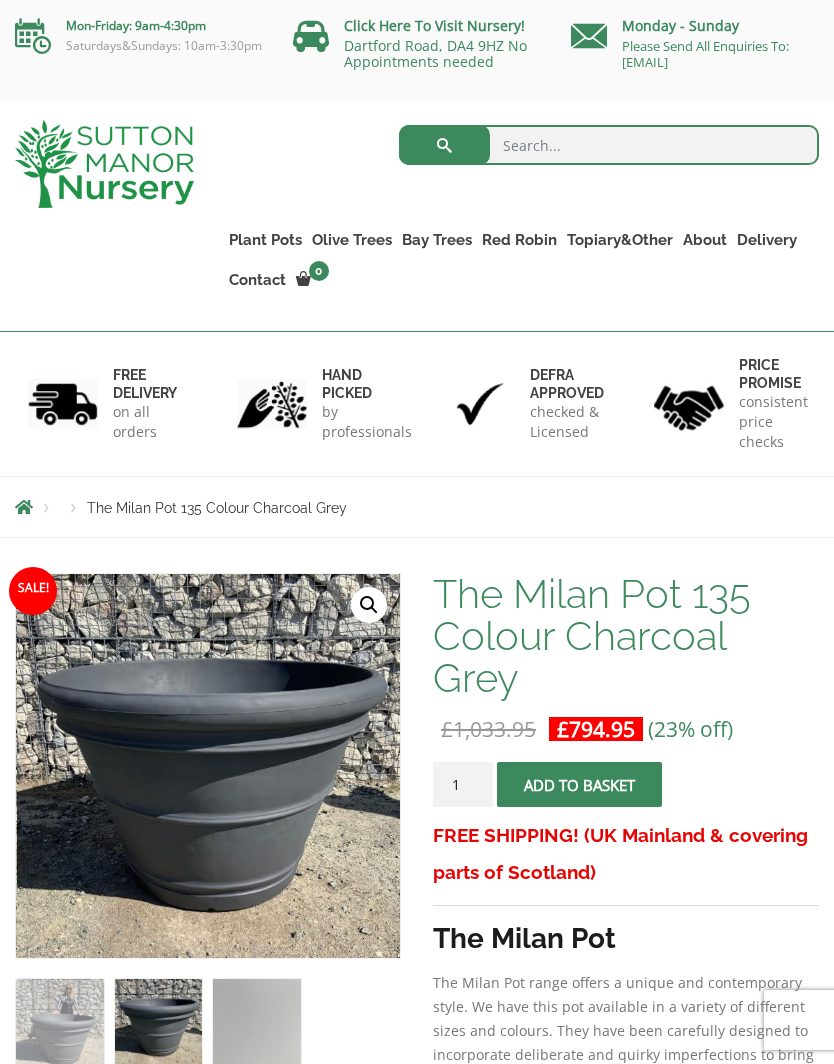 click on "Shallow Bowl Grande" at bounding box center [0, 0] 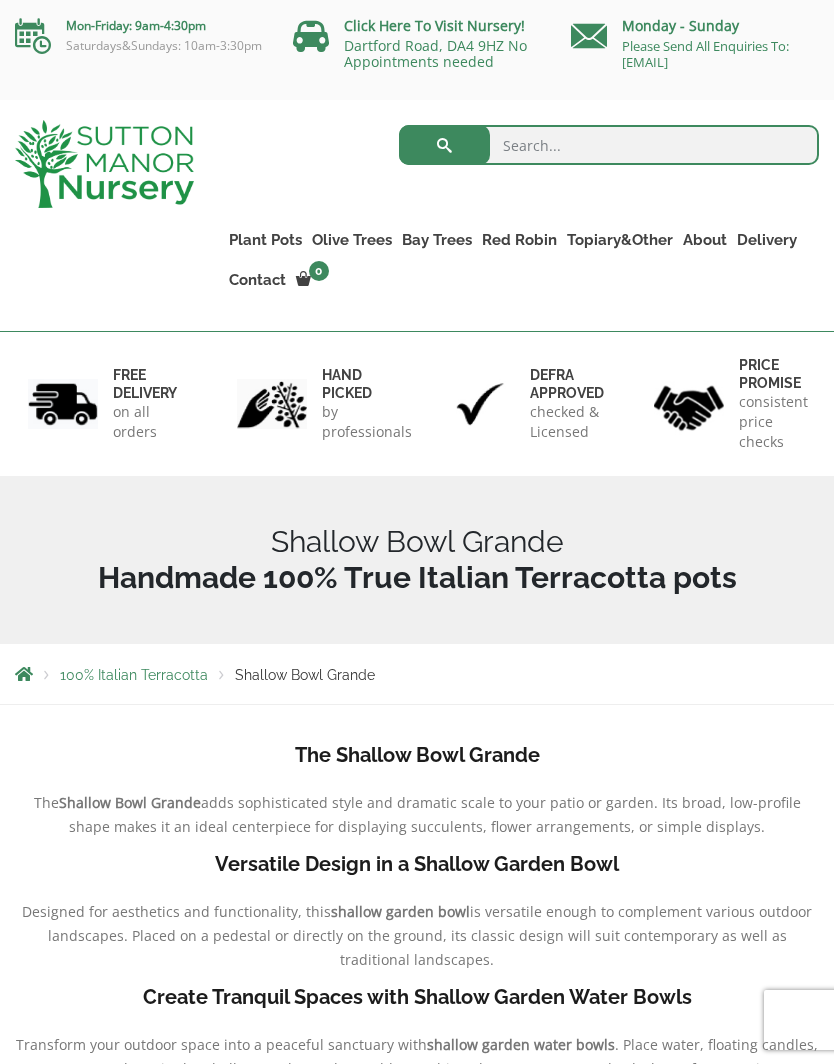 scroll, scrollTop: 0, scrollLeft: 0, axis: both 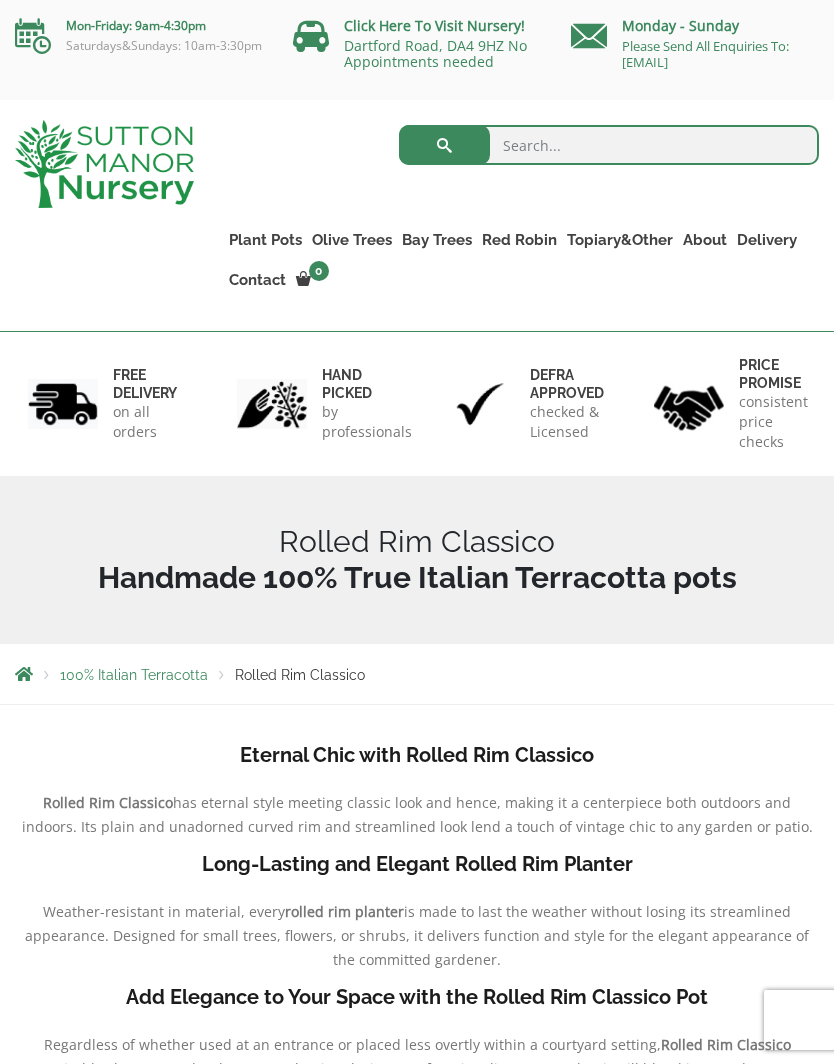 click on "Cylinders Traditionals" at bounding box center [0, 0] 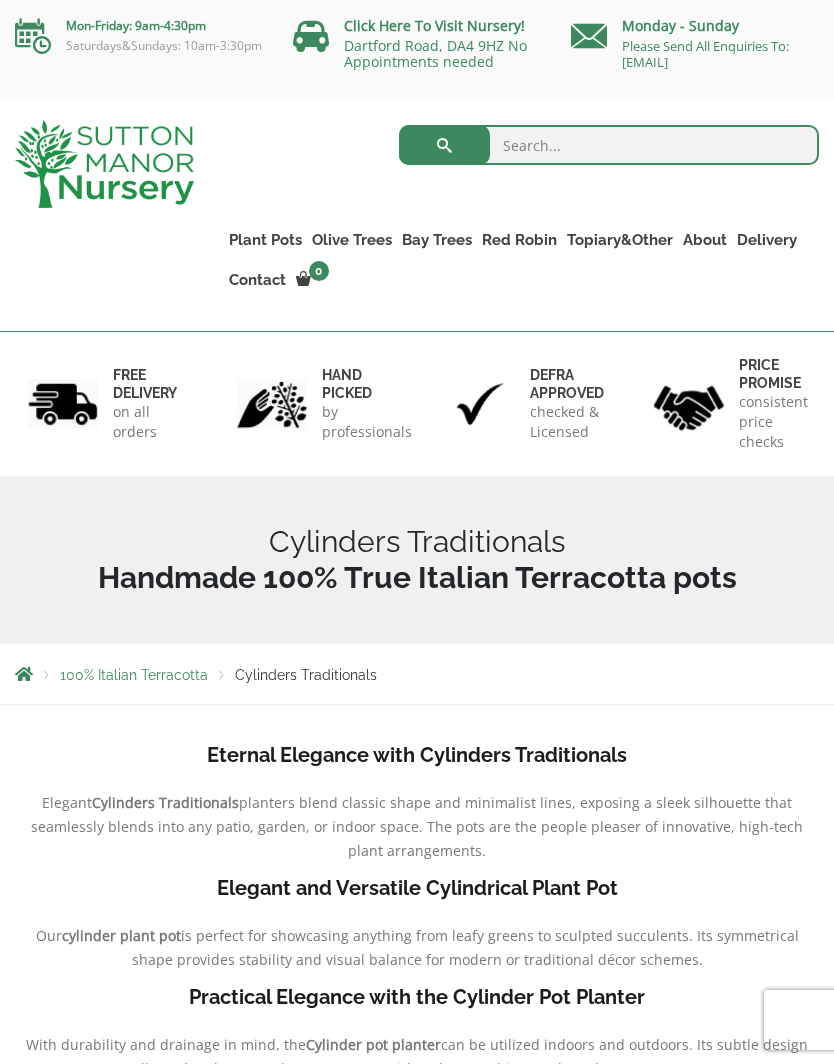 scroll, scrollTop: 0, scrollLeft: 0, axis: both 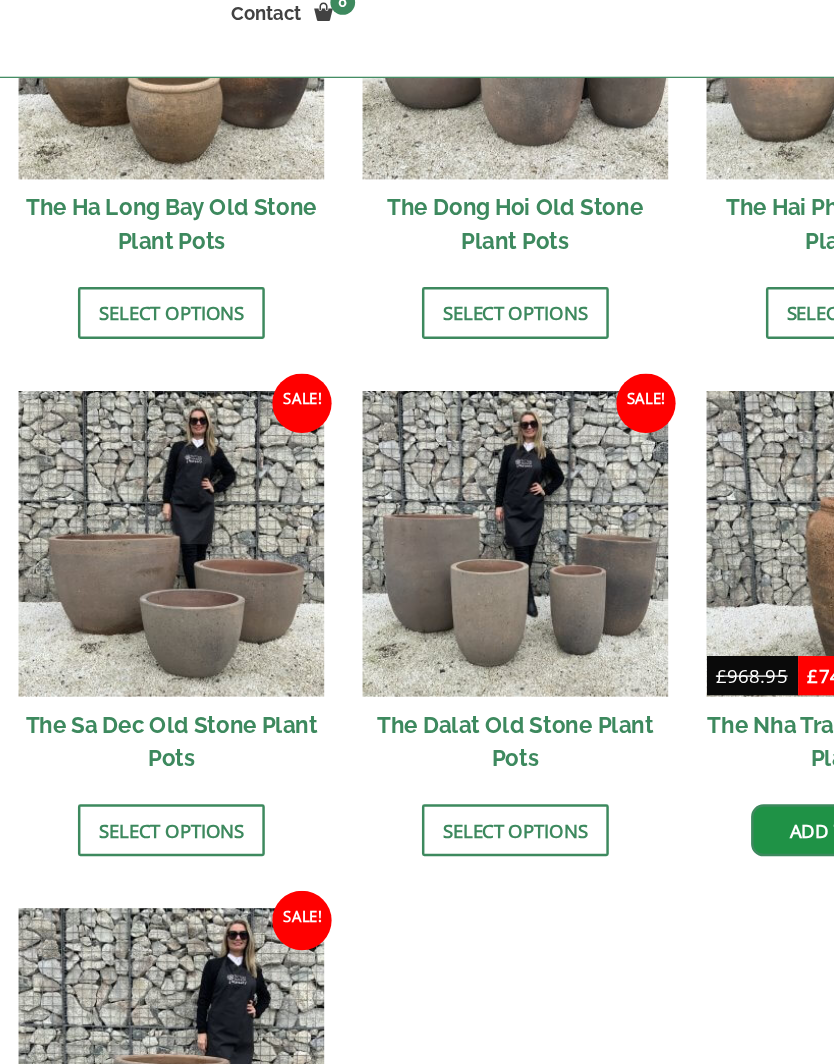 click at bounding box center [138, 572] 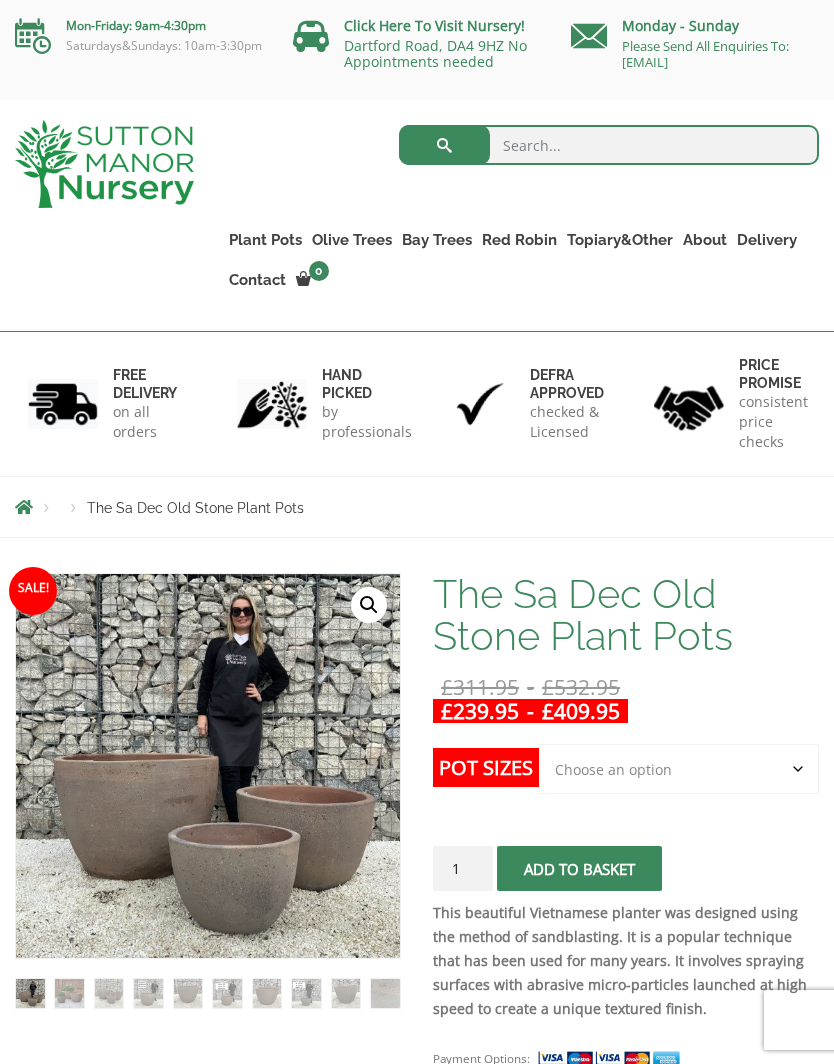 scroll, scrollTop: 0, scrollLeft: 0, axis: both 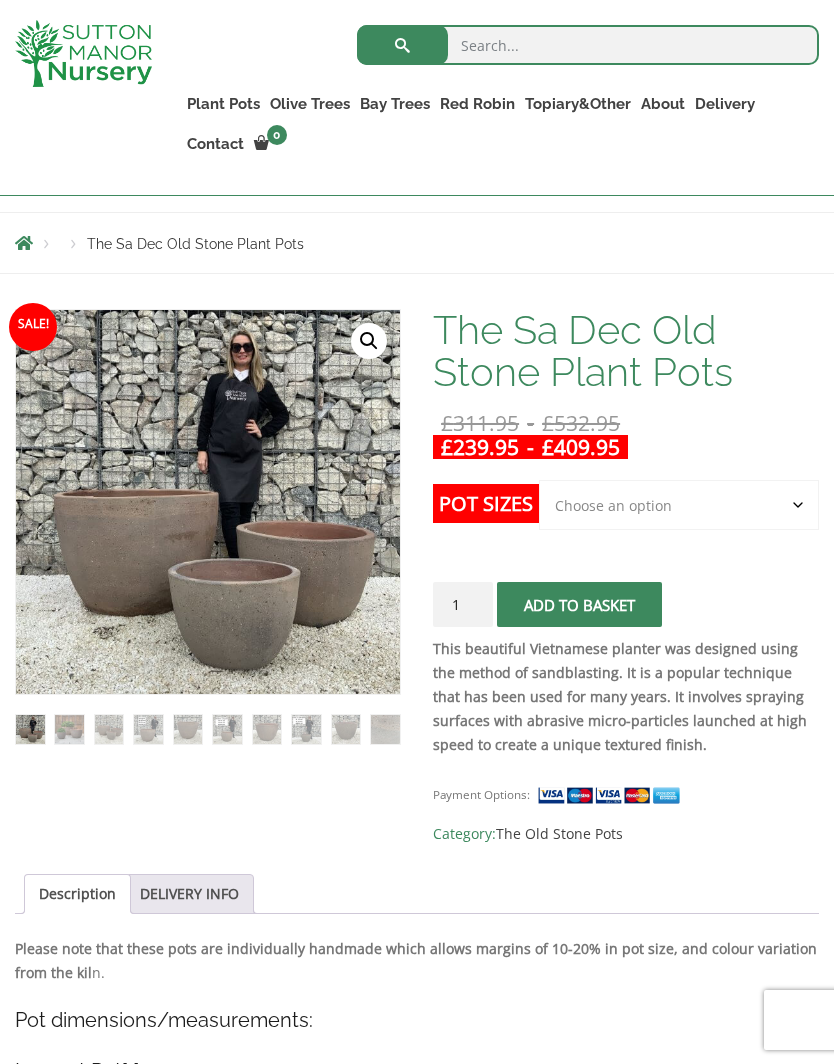 click at bounding box center (516, 810) 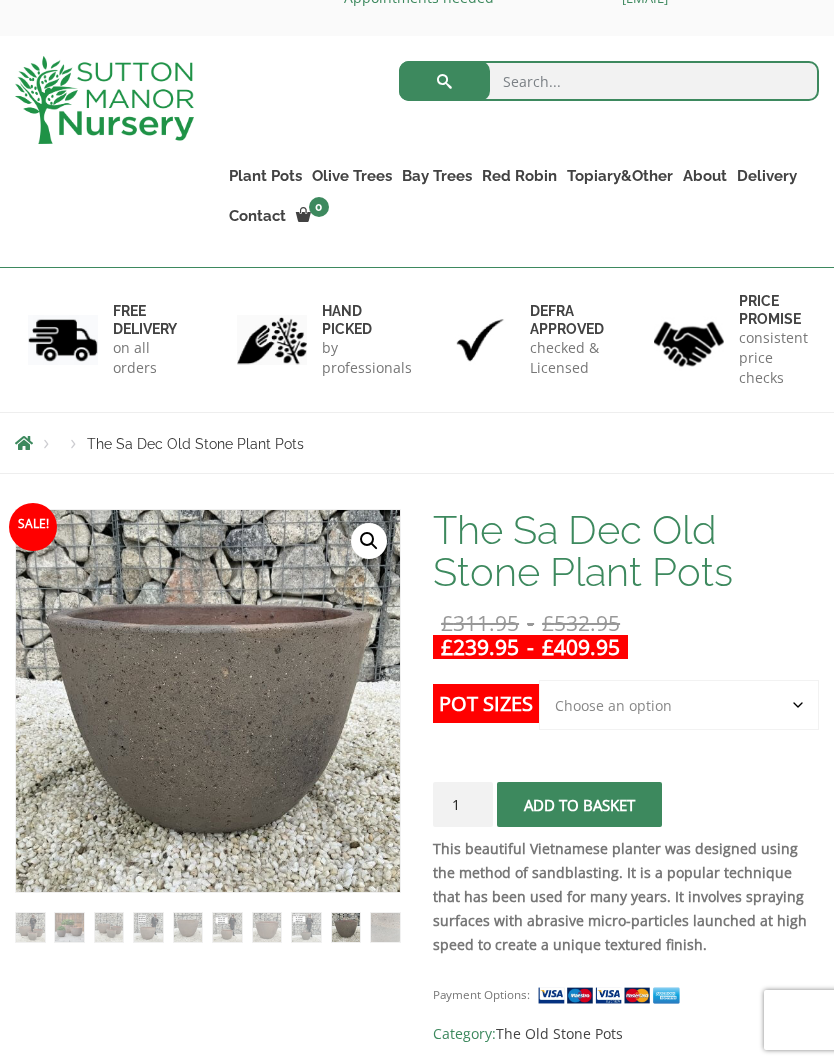 scroll, scrollTop: 0, scrollLeft: 0, axis: both 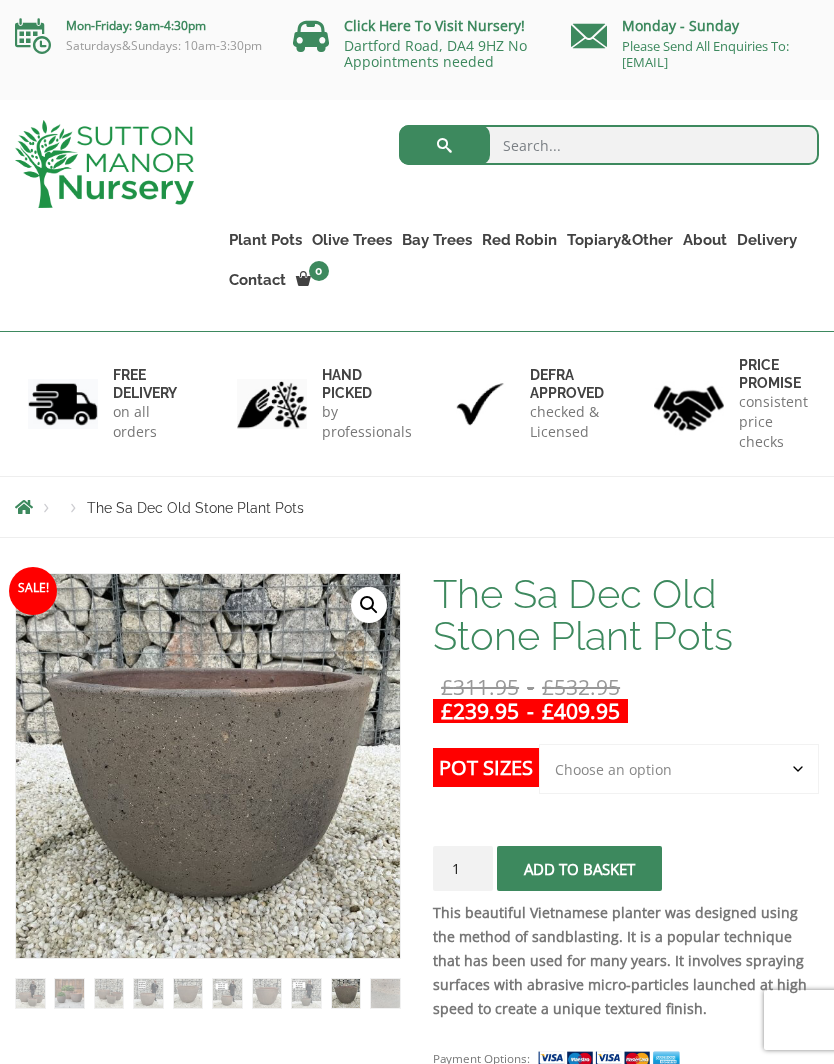 click on "The Iron Stone Pots" at bounding box center [0, 0] 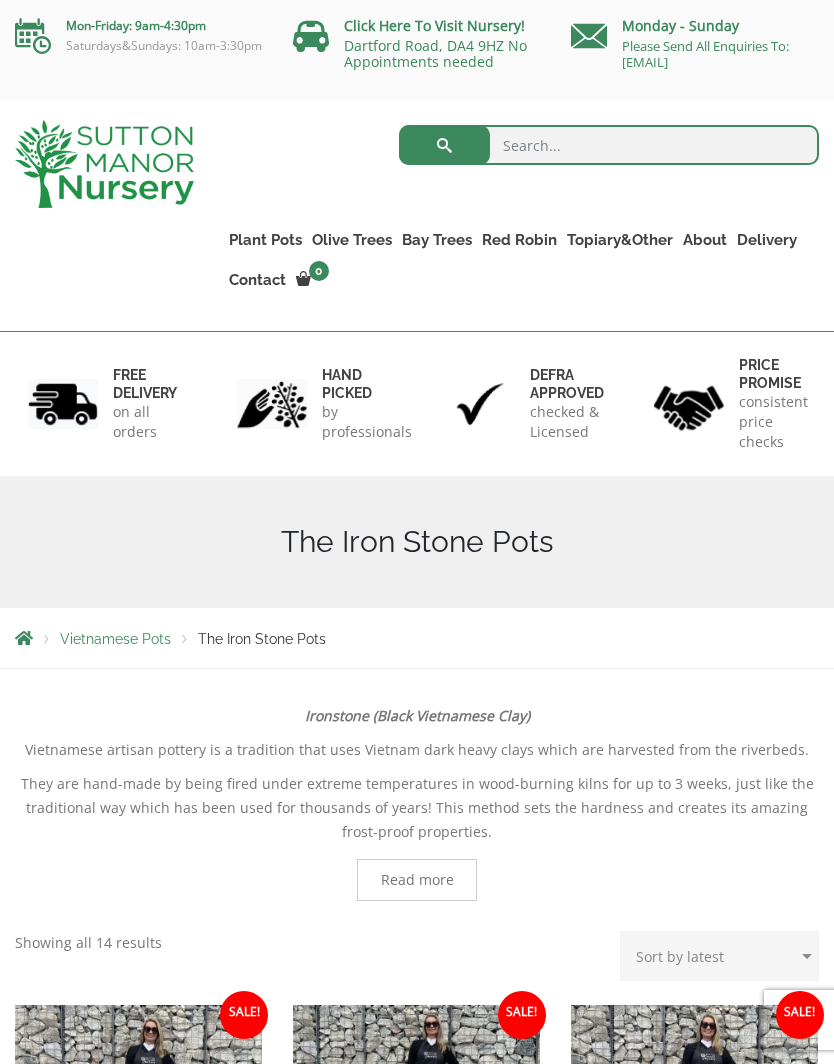 scroll, scrollTop: 110, scrollLeft: 0, axis: vertical 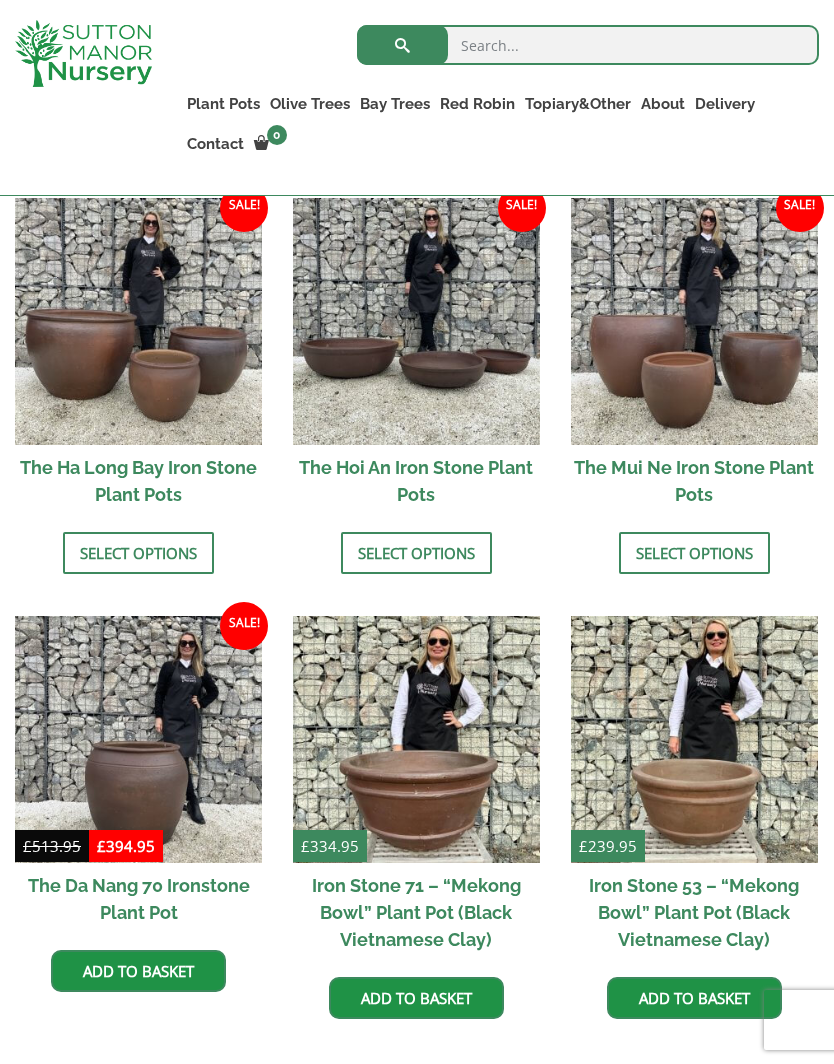 click on "Fibre Clay Pots" at bounding box center [0, 0] 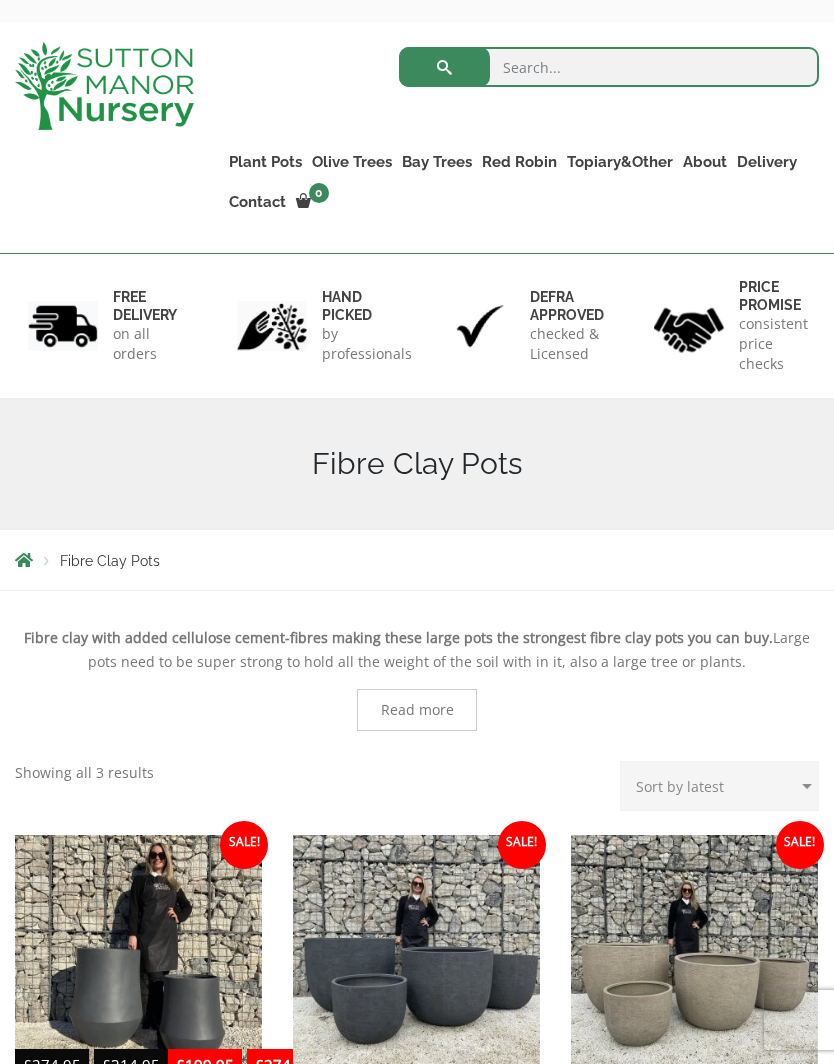 scroll, scrollTop: 193, scrollLeft: 0, axis: vertical 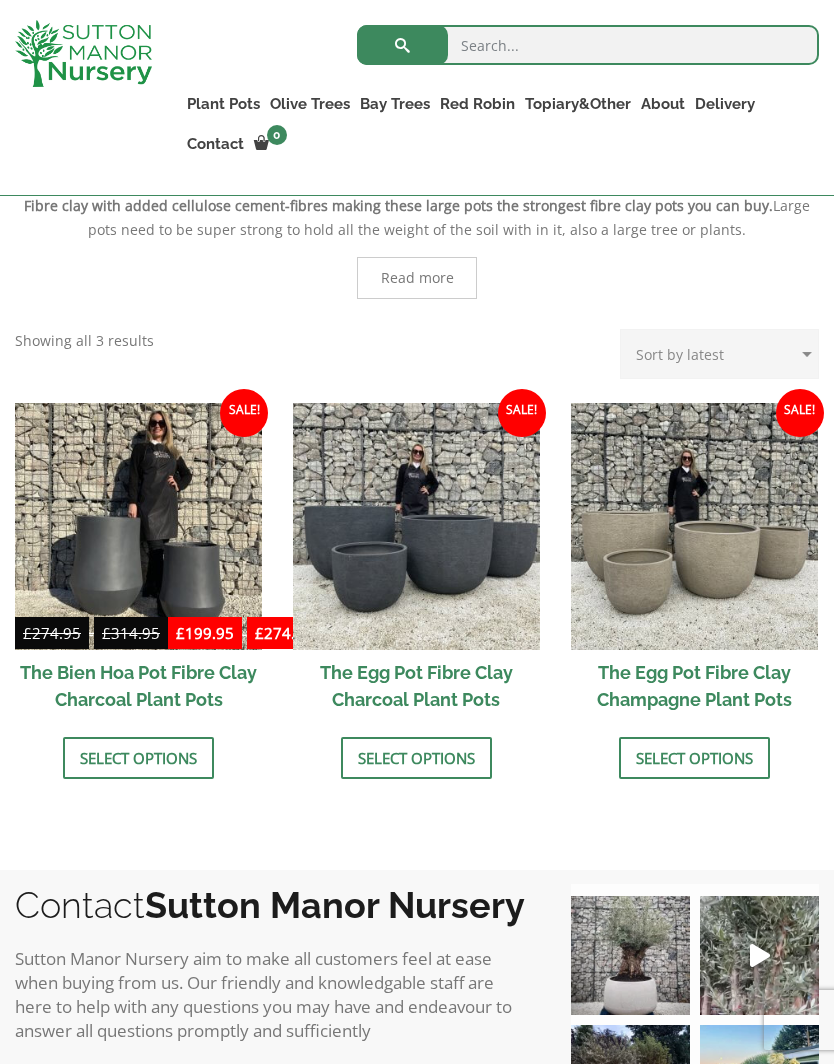 click at bounding box center (416, 526) 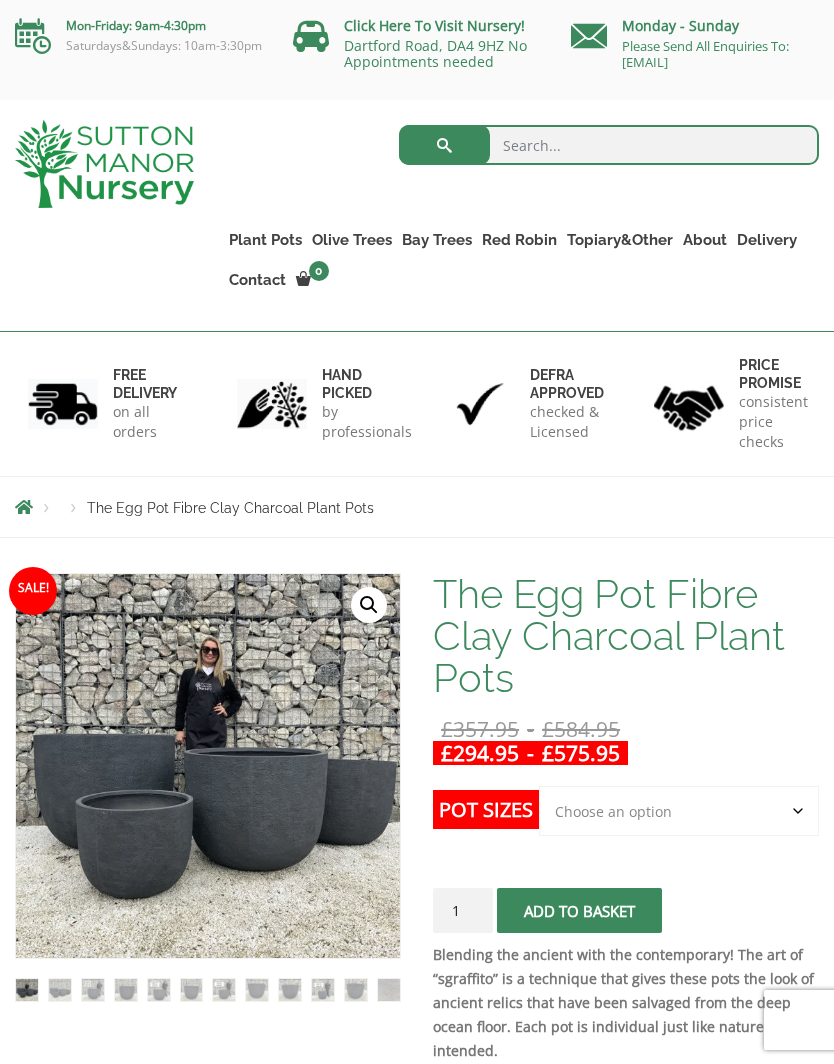 scroll, scrollTop: 0, scrollLeft: 0, axis: both 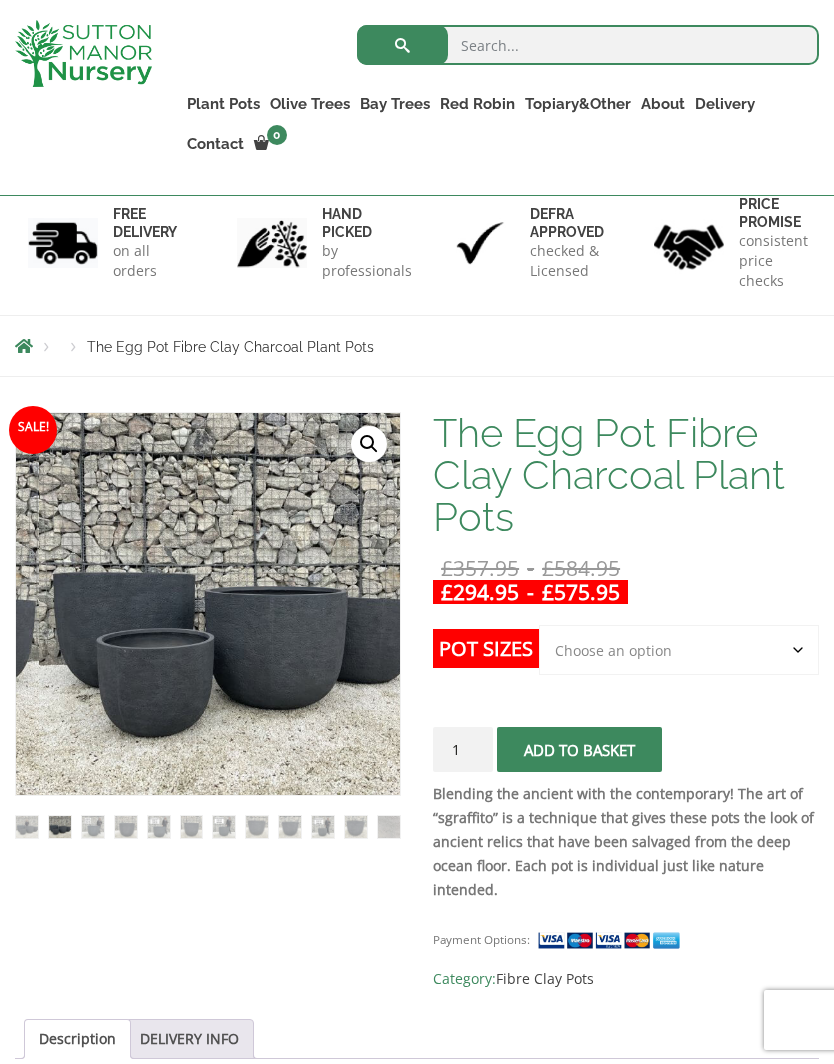 click on "Choose an option Click here to buy the 5th To Largest Pot In The Picture Click here to buy the 4th To Largest Pot In The Picture Click here to buy the 3rd To Largest Pot In The Picture Click here to buy the 2nd To Largest Pot In The Picture Click here to buy The Largest Pot In The Picture" 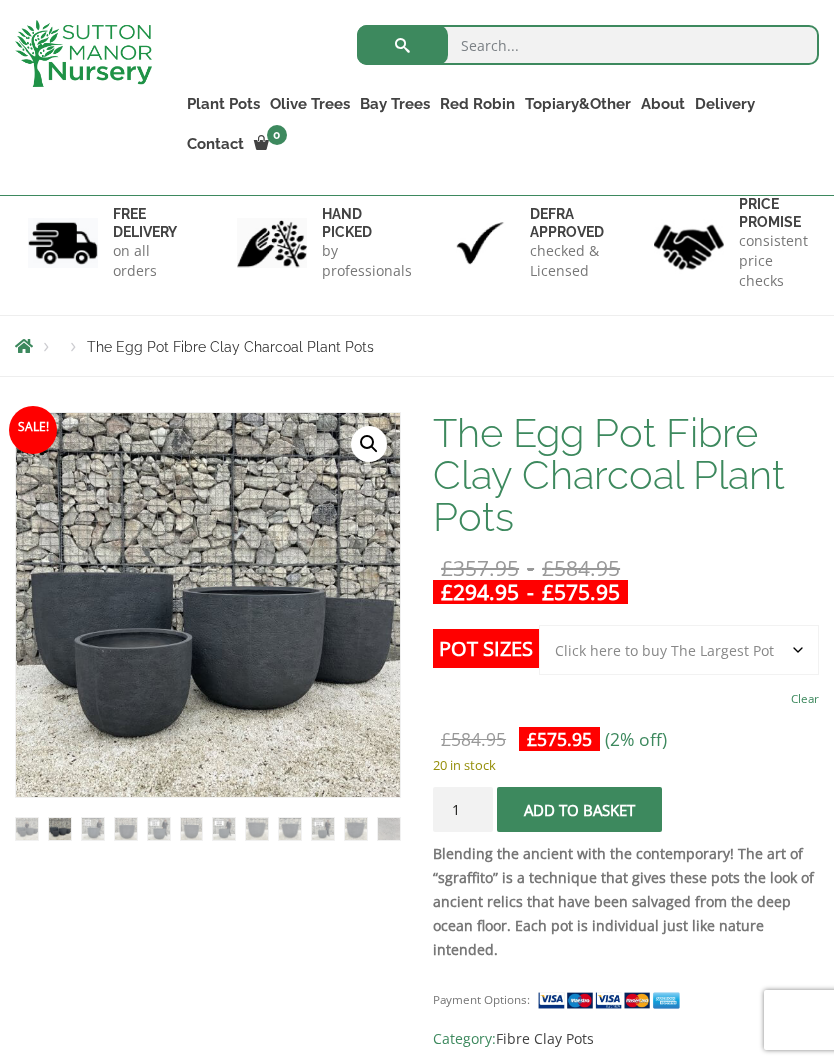 click on "Add to basket" 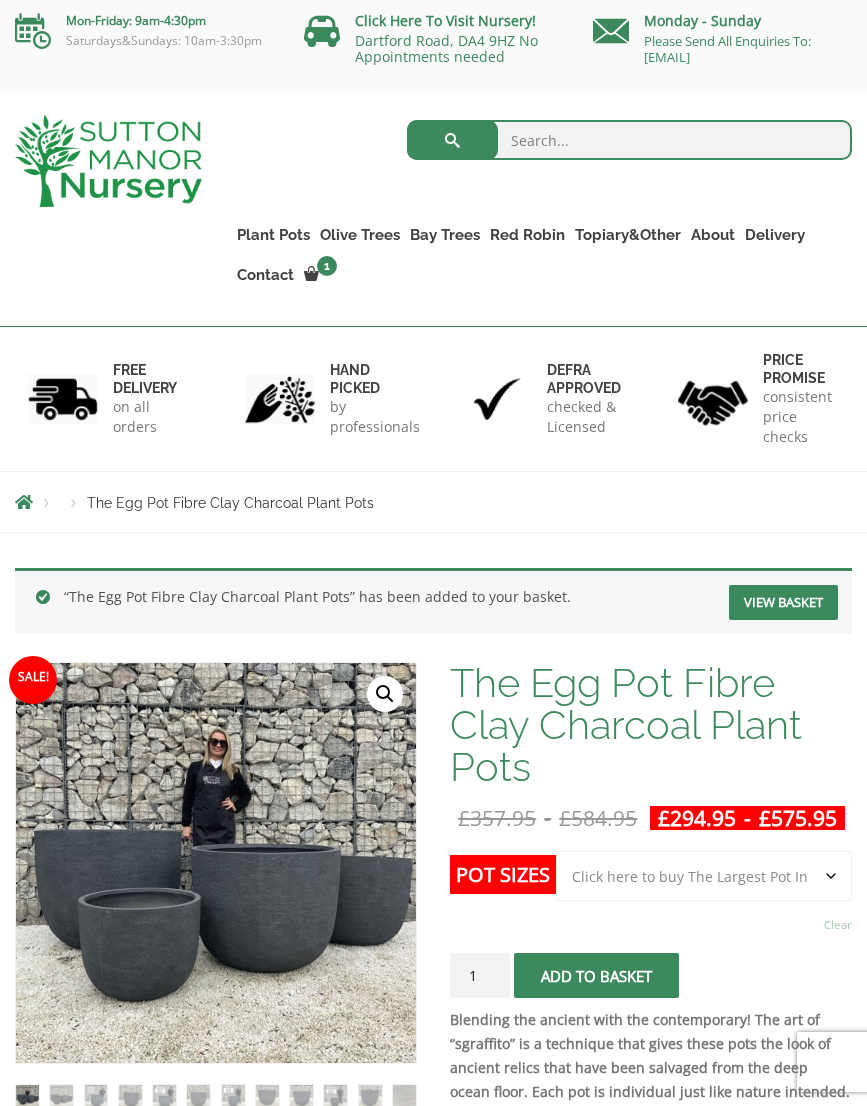 scroll, scrollTop: 0, scrollLeft: 0, axis: both 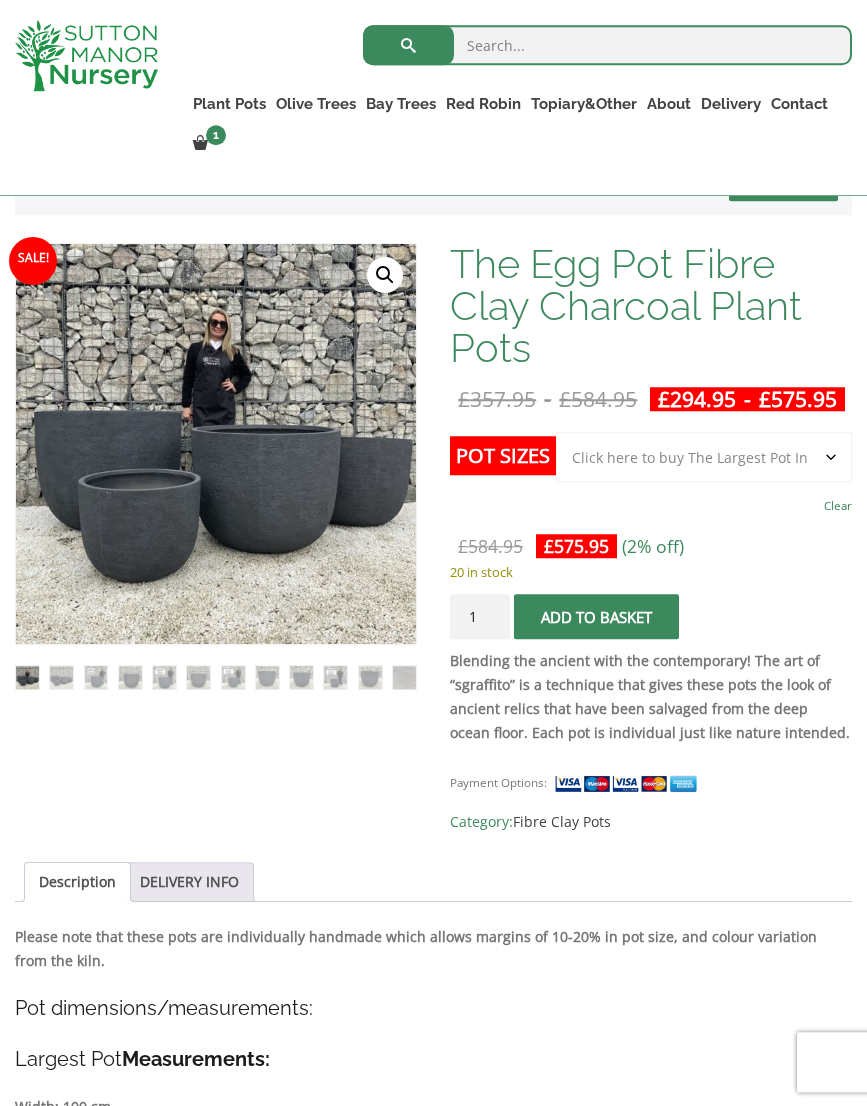 click on "Choose an option Click here to buy the 5th To Largest Pot In The Picture Click here to buy the 4th To Largest Pot In The Picture Click here to buy the 3rd To Largest Pot In The Picture Click here to buy the 2nd To Largest Pot In The Picture Click here to buy The Largest Pot In The Picture" 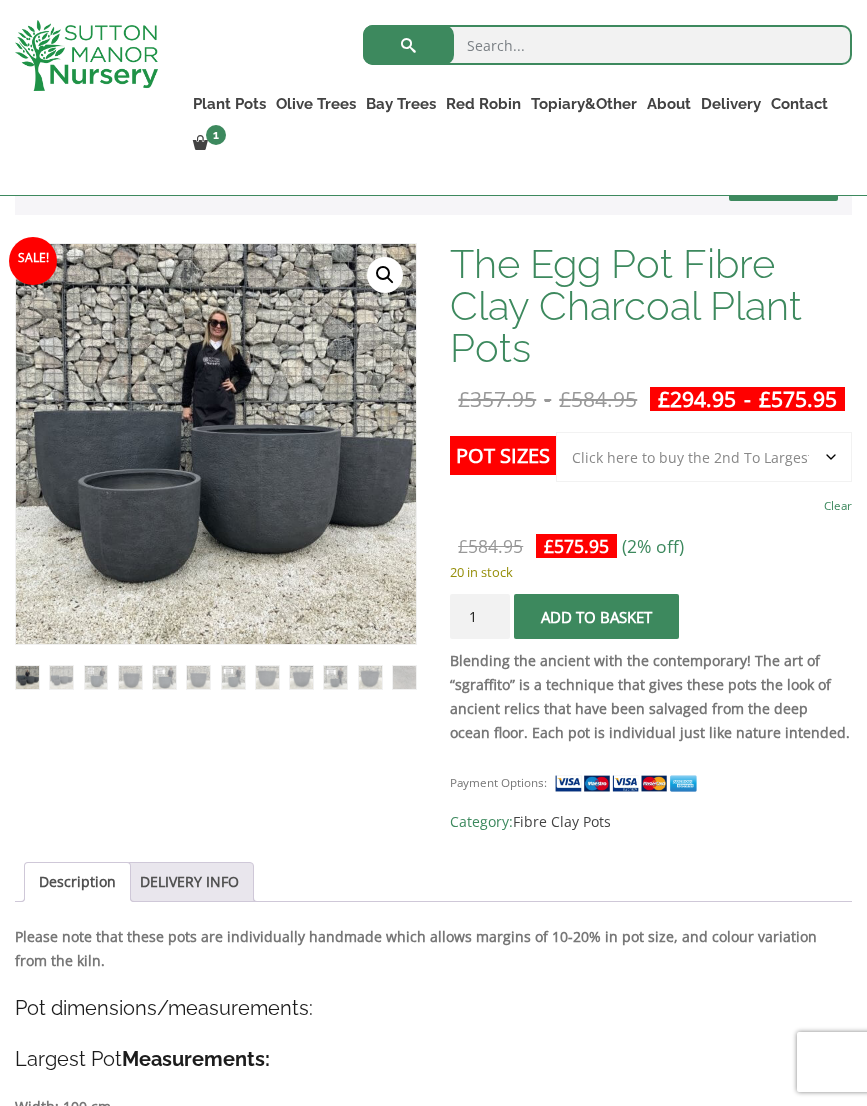 select on "Click here to buy the 2nd To Largest Pot In The Picture" 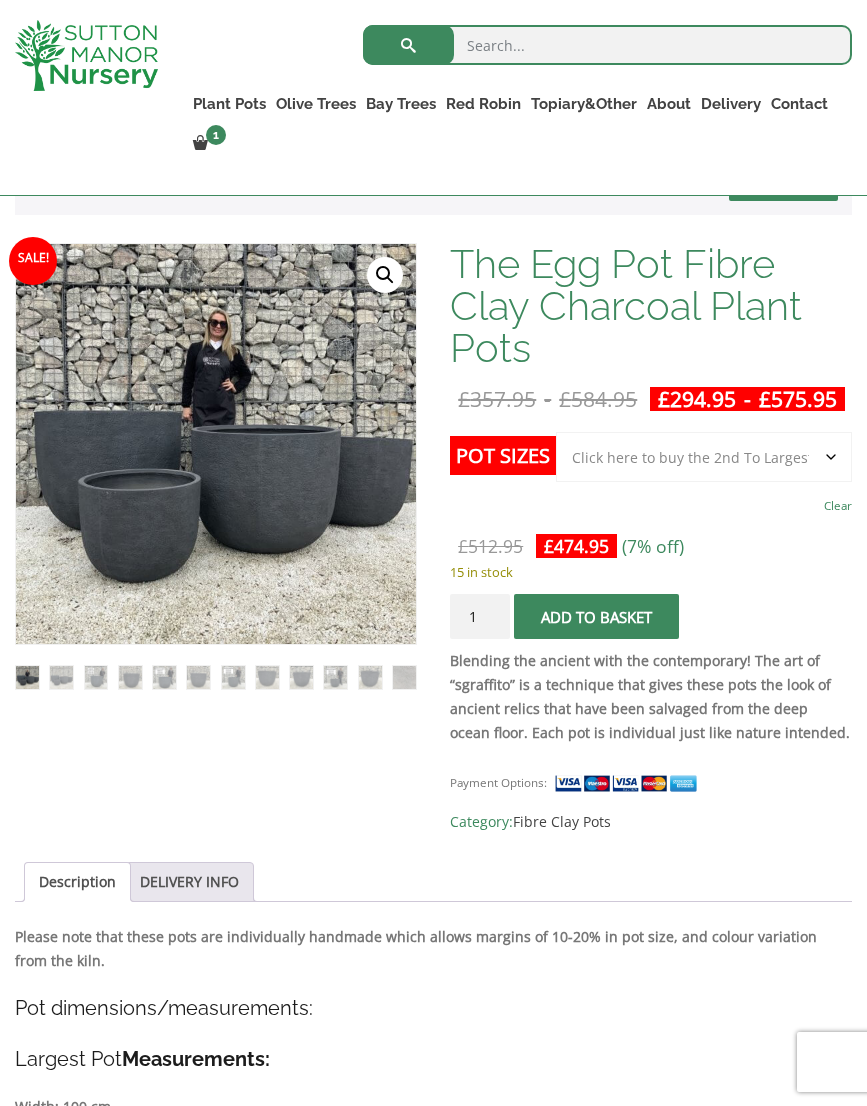 click on "Add to basket" 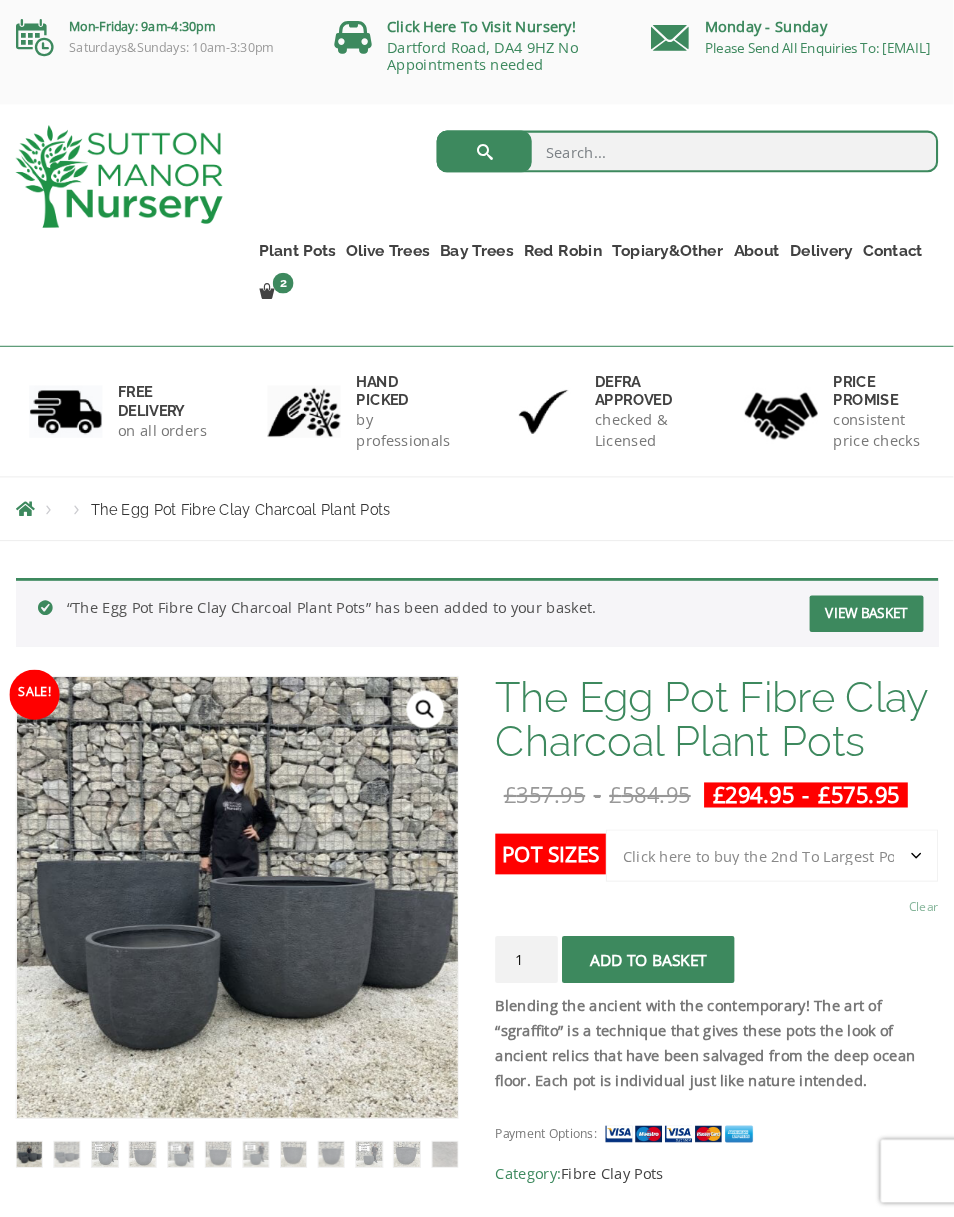 scroll, scrollTop: 18, scrollLeft: 0, axis: vertical 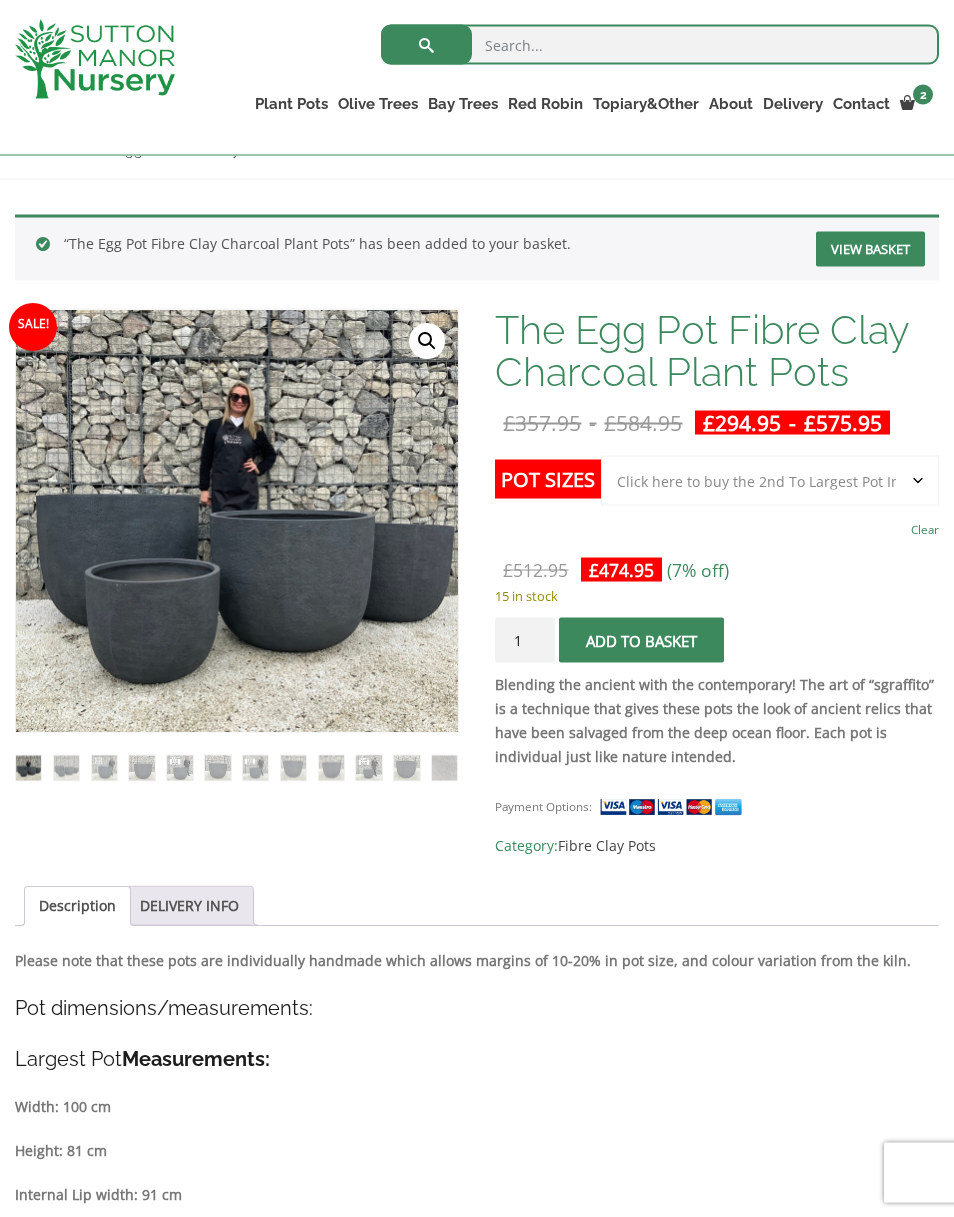 click on "Choose an option Click here to buy the 5th To Largest Pot In The Picture Click here to buy the 4th To Largest Pot In The Picture Click here to buy the 3rd To Largest Pot In The Picture Click here to buy the 2nd To Largest Pot In The Picture Click here to buy The Largest Pot In The Picture" 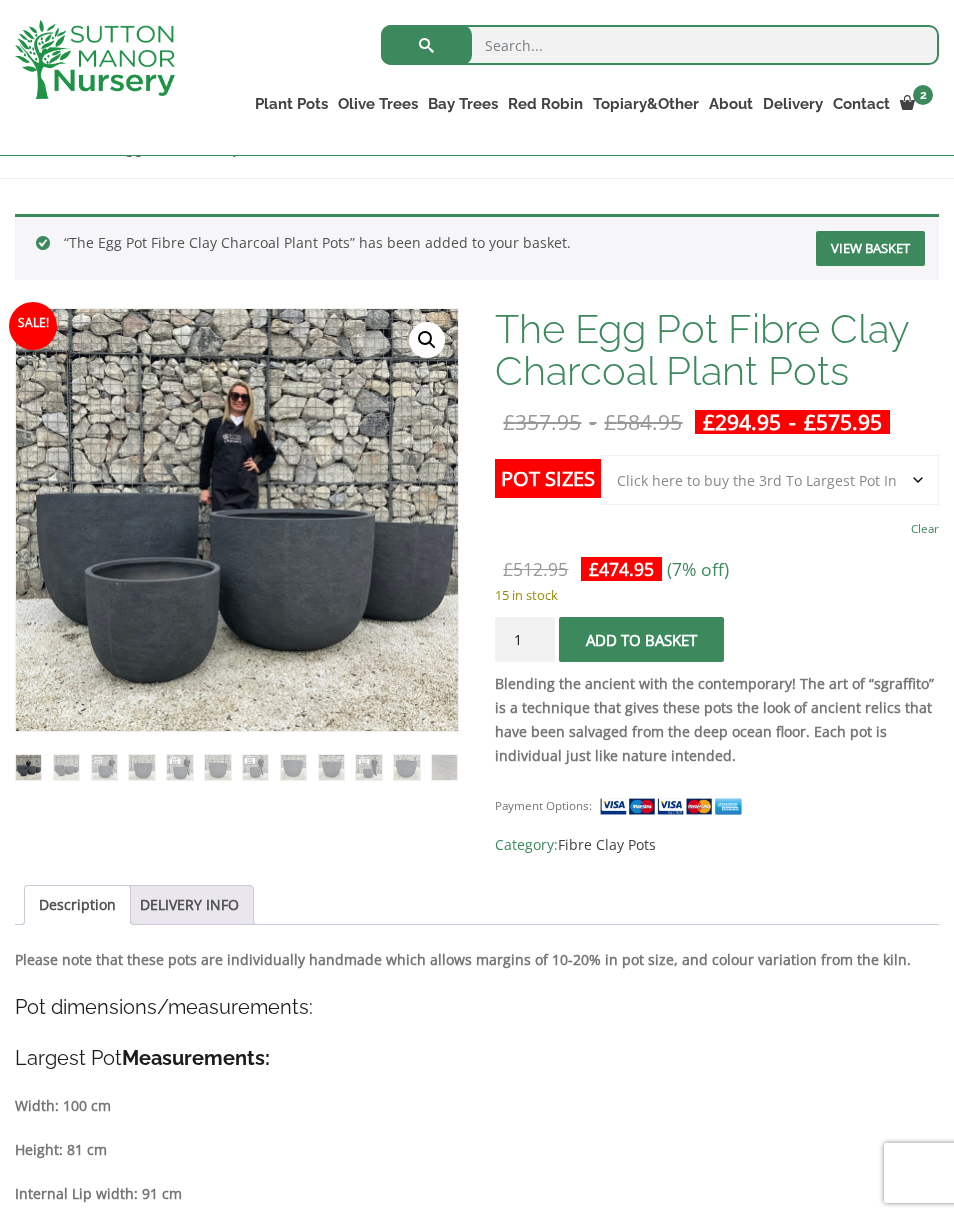select on "Click here to buy the 3rd To Largest Pot In The Picture" 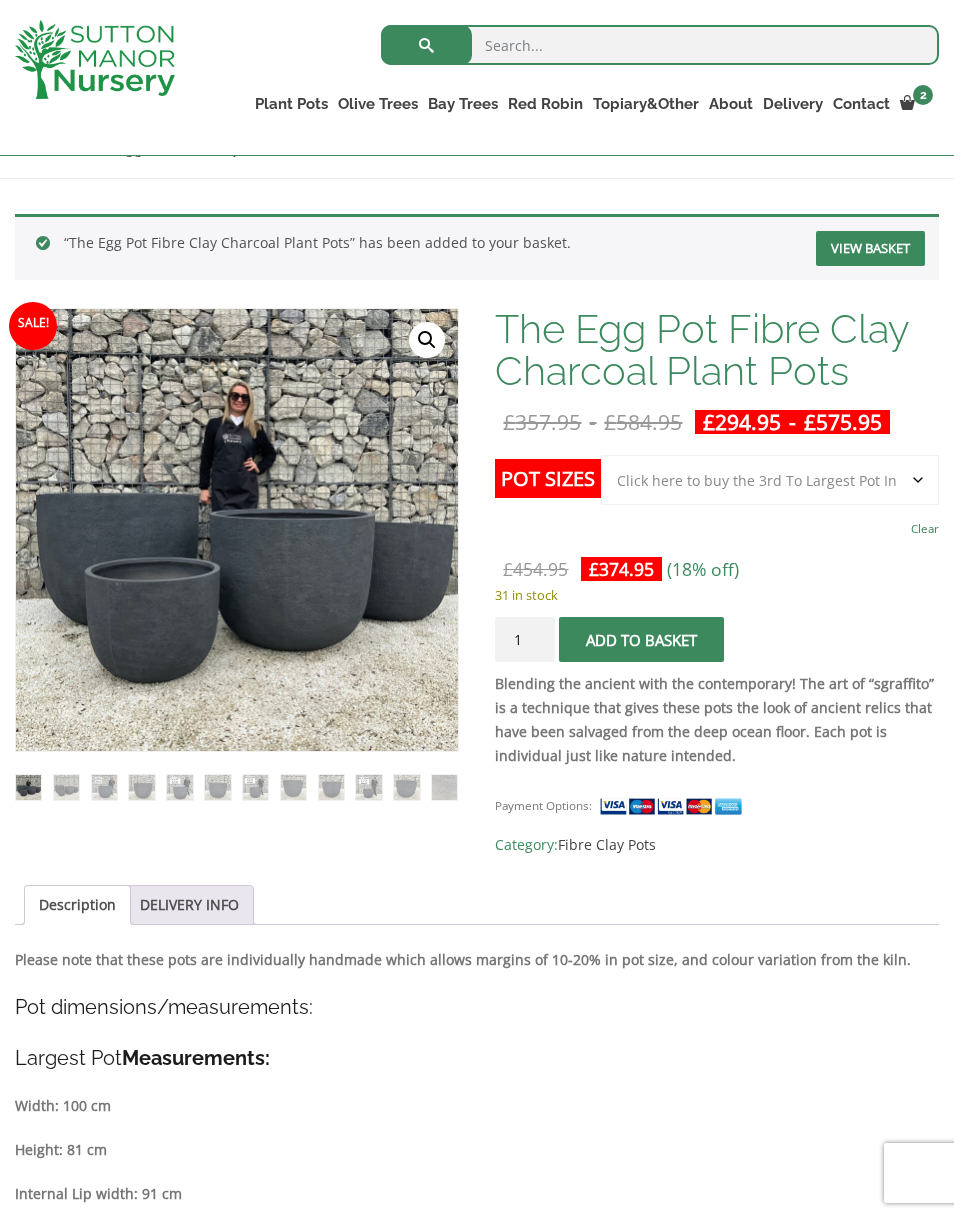 click on "Add to basket" 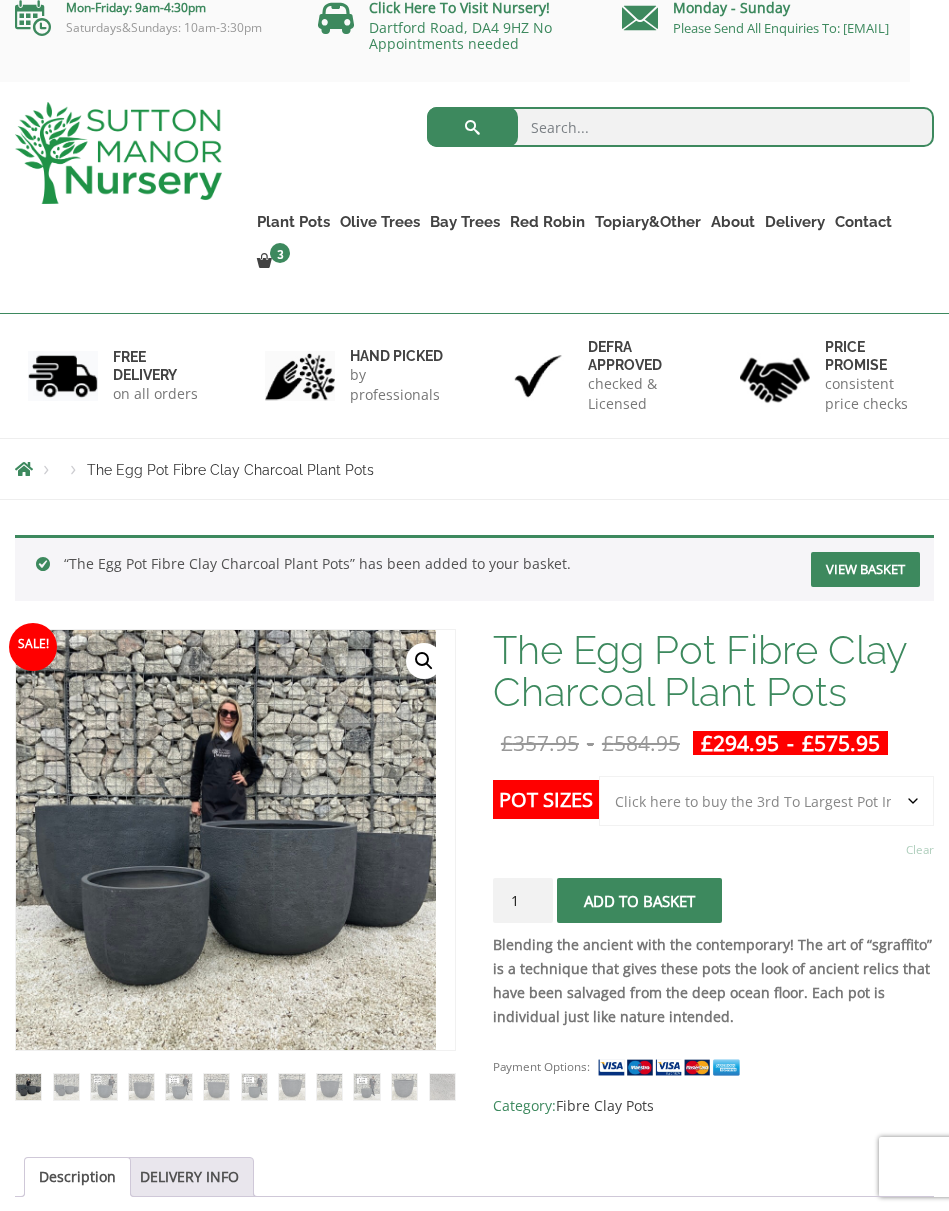 scroll, scrollTop: 18, scrollLeft: 0, axis: vertical 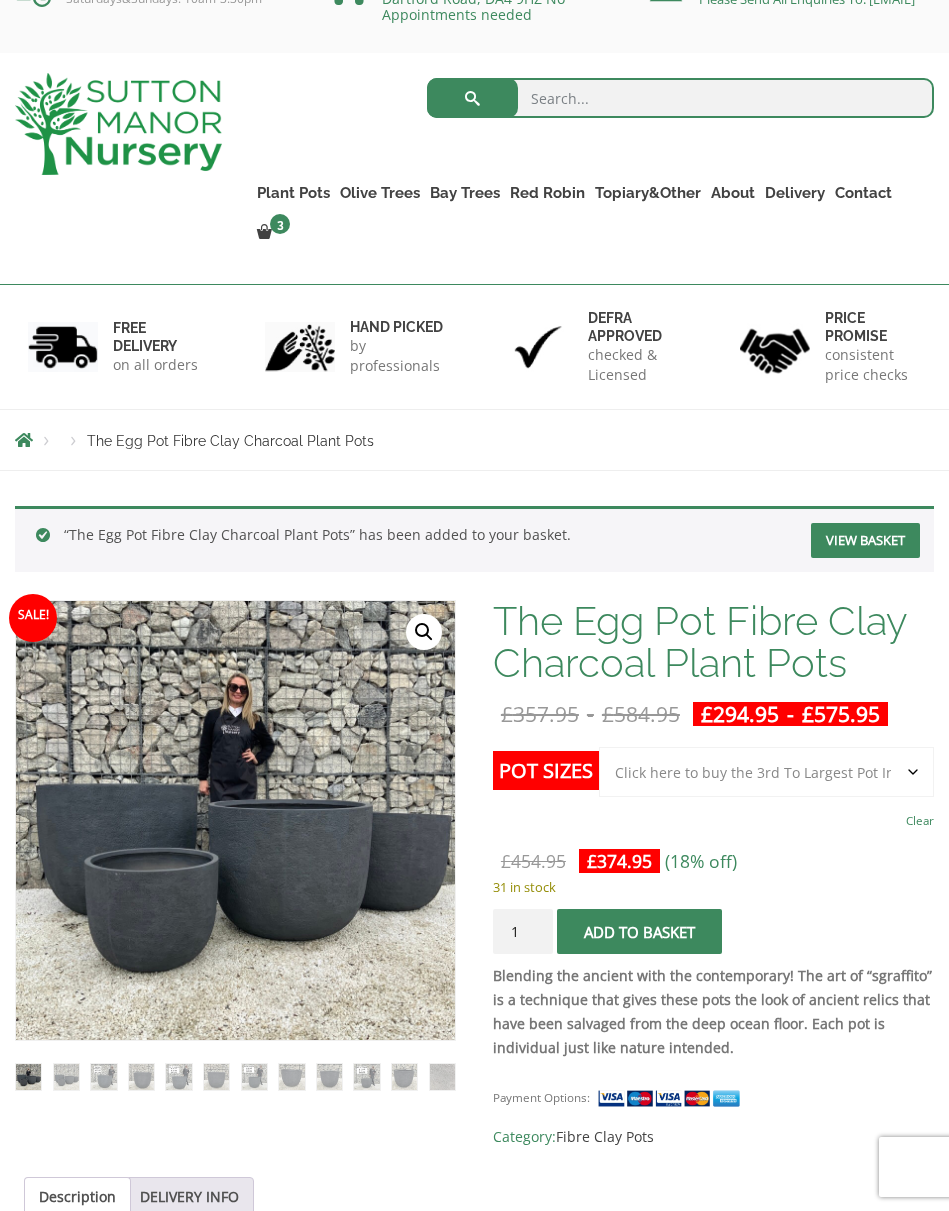 click on "View basket" at bounding box center [865, 540] 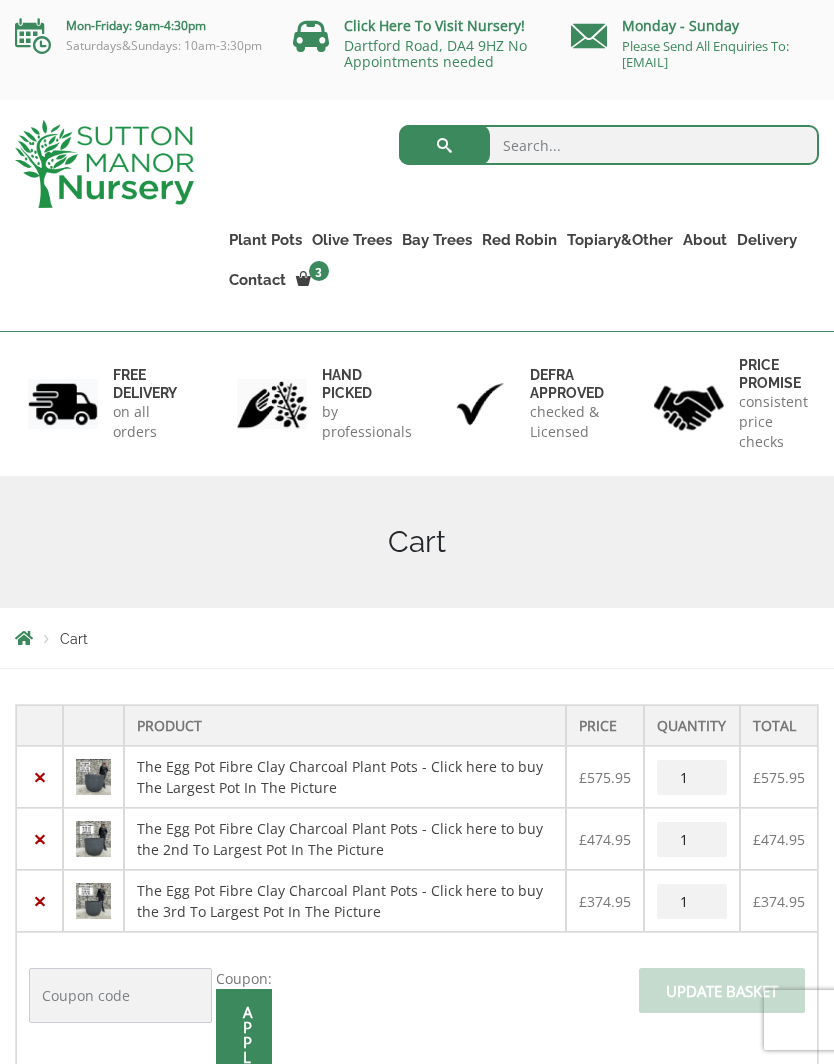 scroll, scrollTop: 0, scrollLeft: 0, axis: both 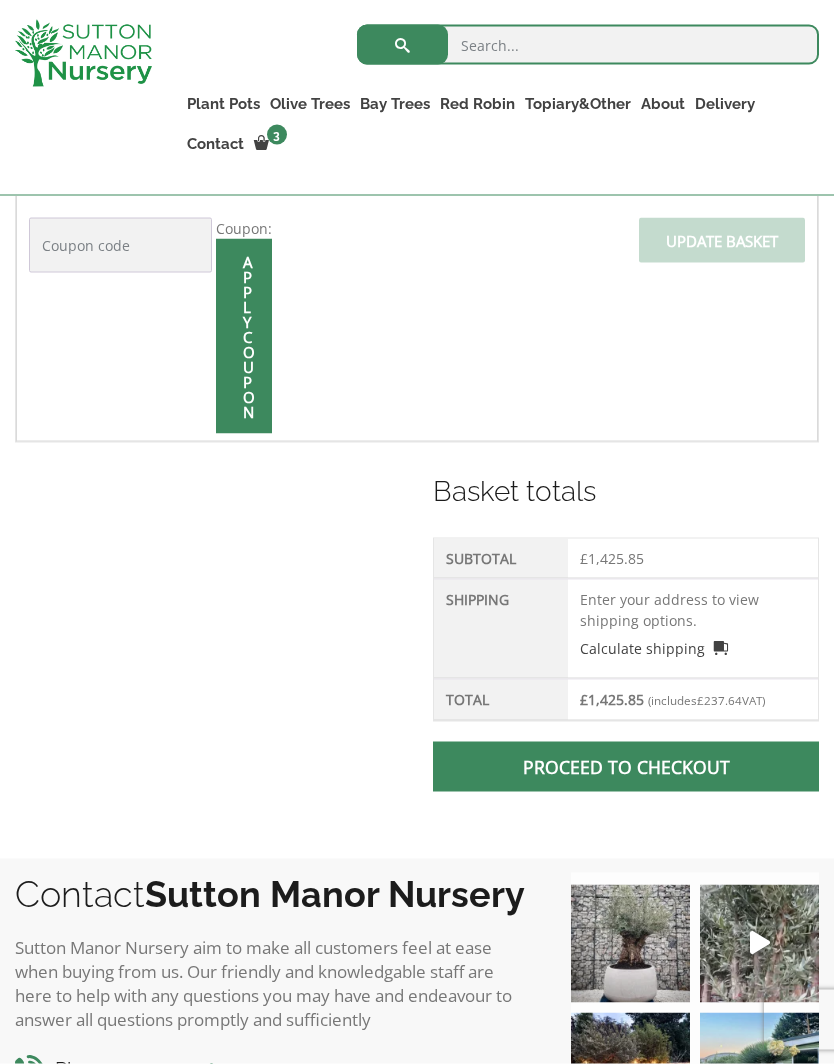click on "Enter your address to view shipping options.
Calculate shipping
Select a country…
United Kingdom (UK)
Update totals" at bounding box center (693, 629) 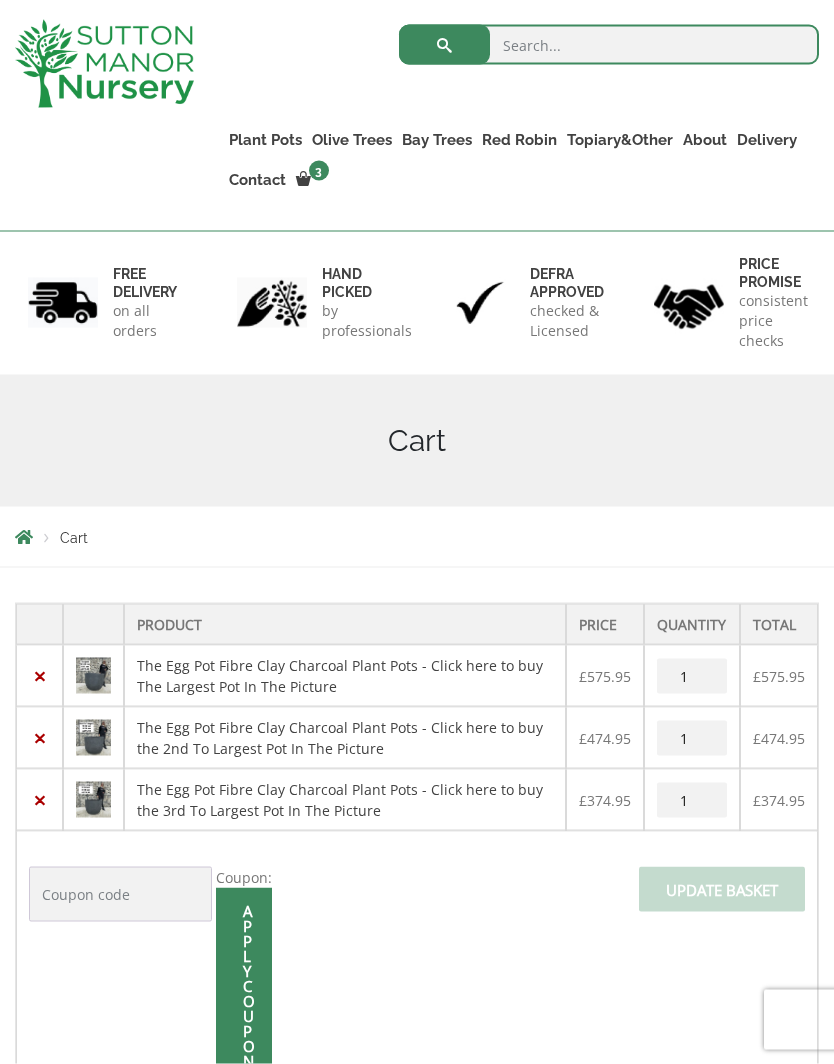 scroll, scrollTop: 0, scrollLeft: 0, axis: both 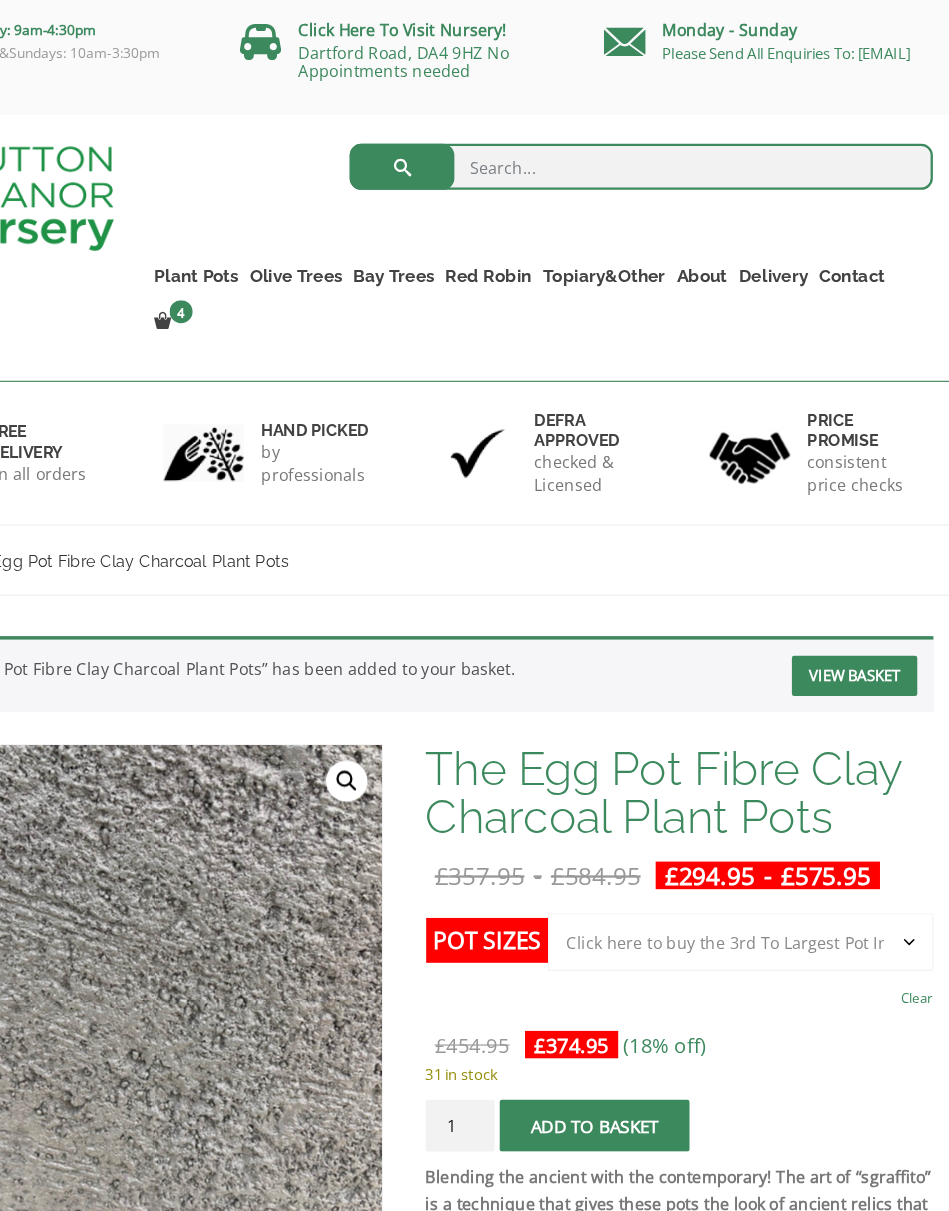 click on "Vietnamese Pots" at bounding box center (0, 0) 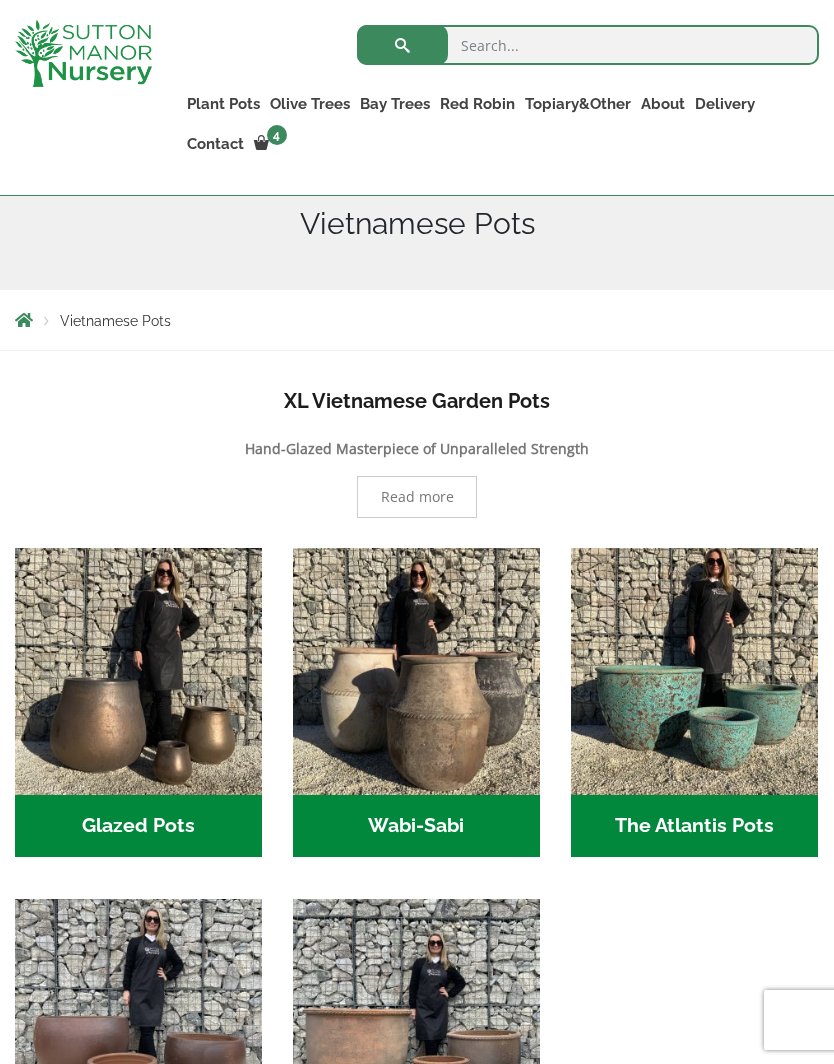 scroll, scrollTop: 352, scrollLeft: 0, axis: vertical 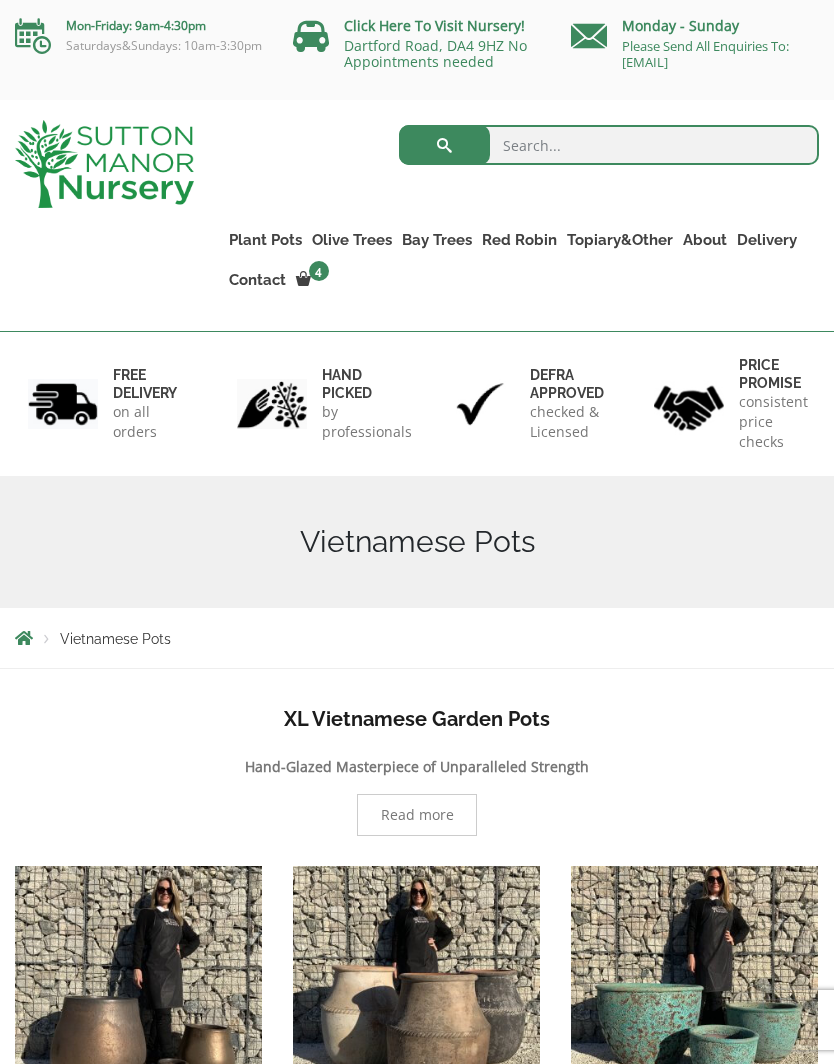 click on "The Milan Pots" at bounding box center (0, 0) 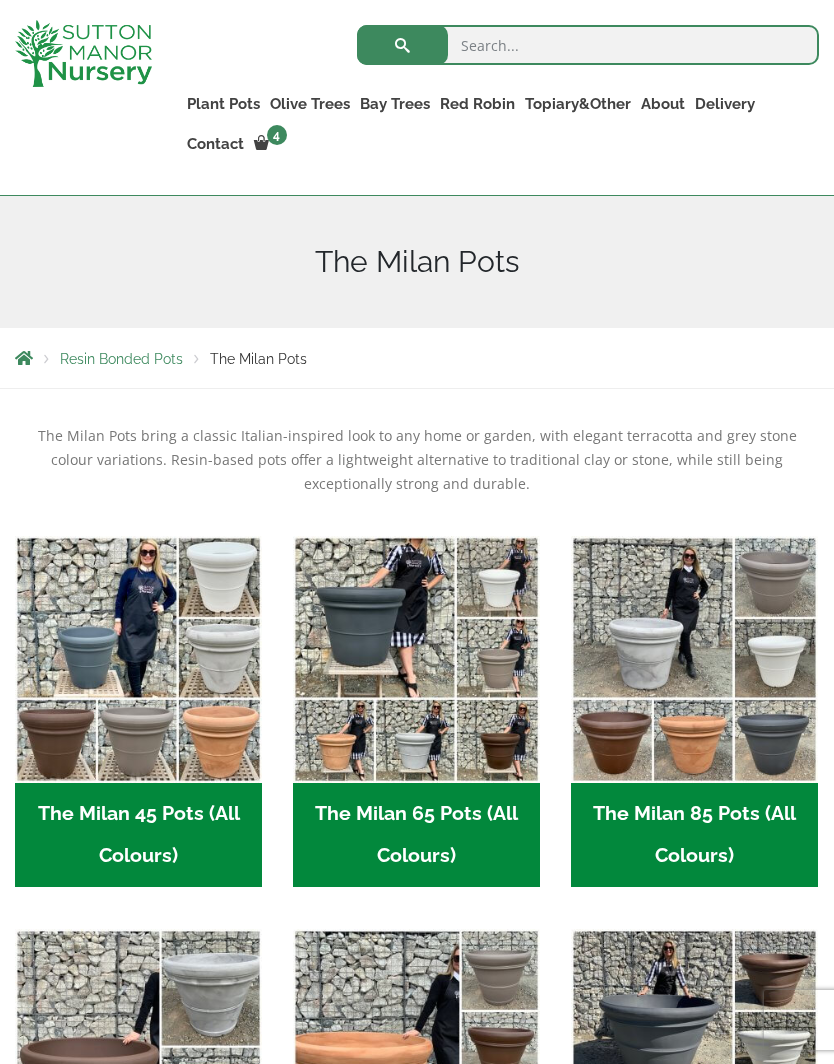 scroll, scrollTop: 0, scrollLeft: 0, axis: both 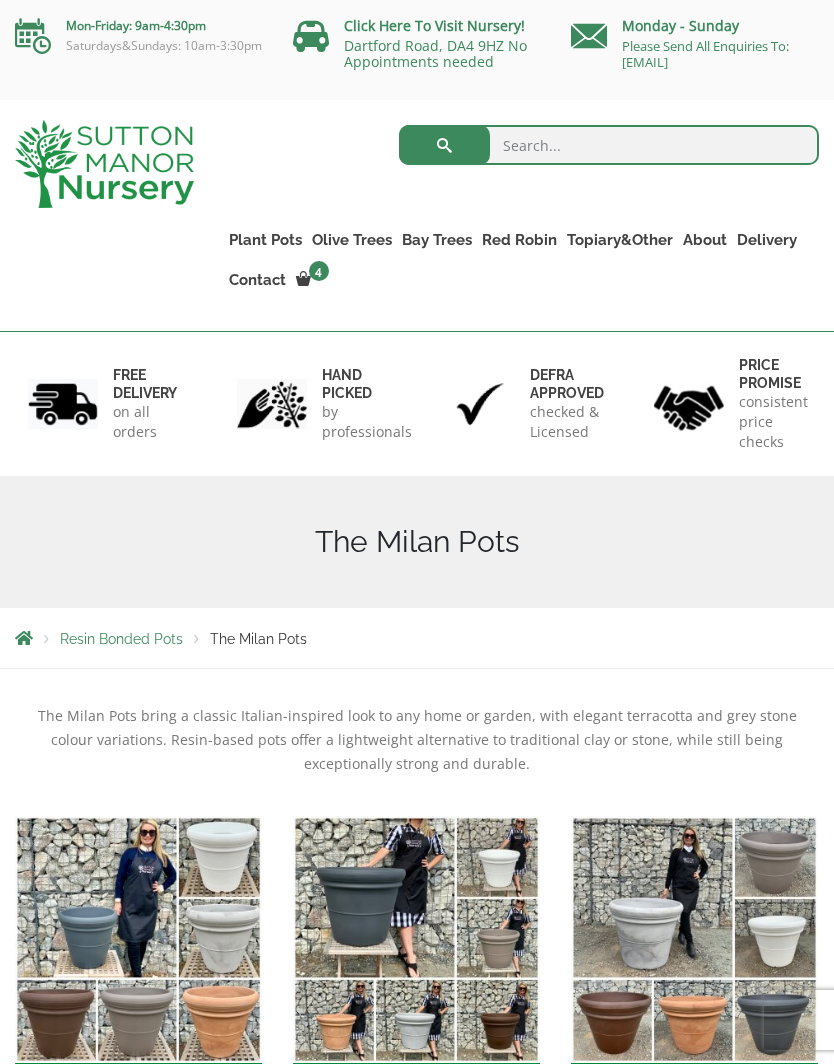 click on "The Capri Pots" at bounding box center (0, 0) 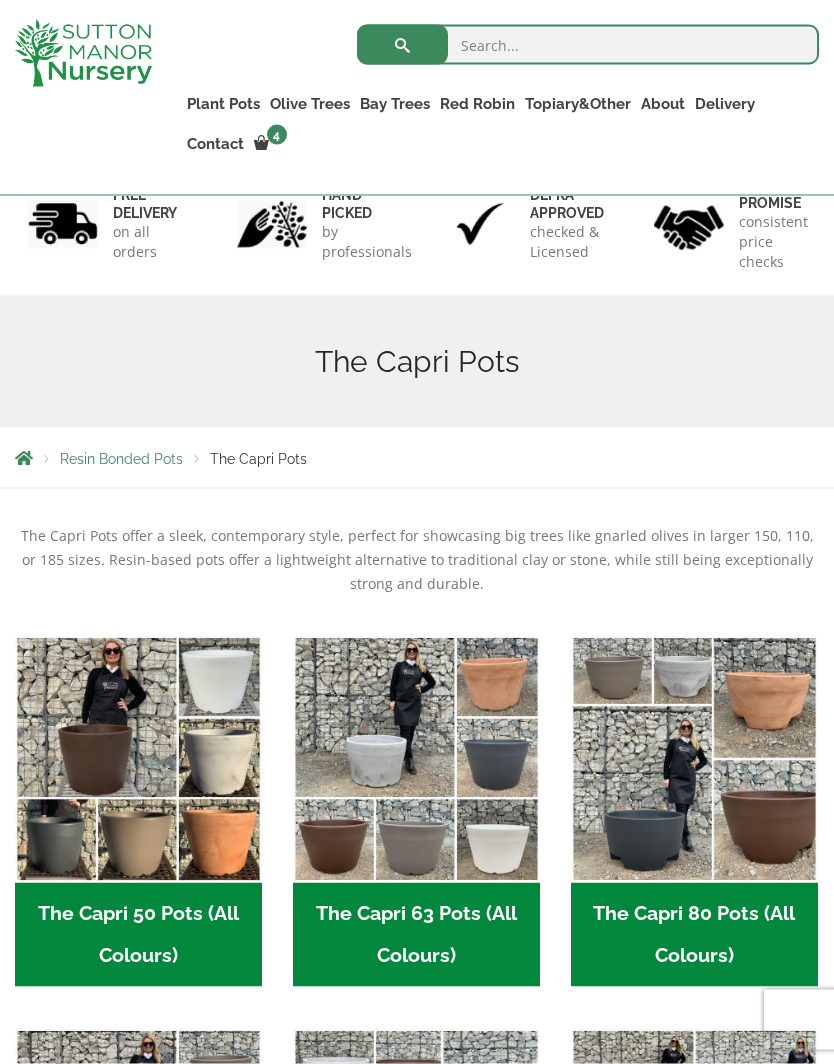 scroll, scrollTop: 181, scrollLeft: 0, axis: vertical 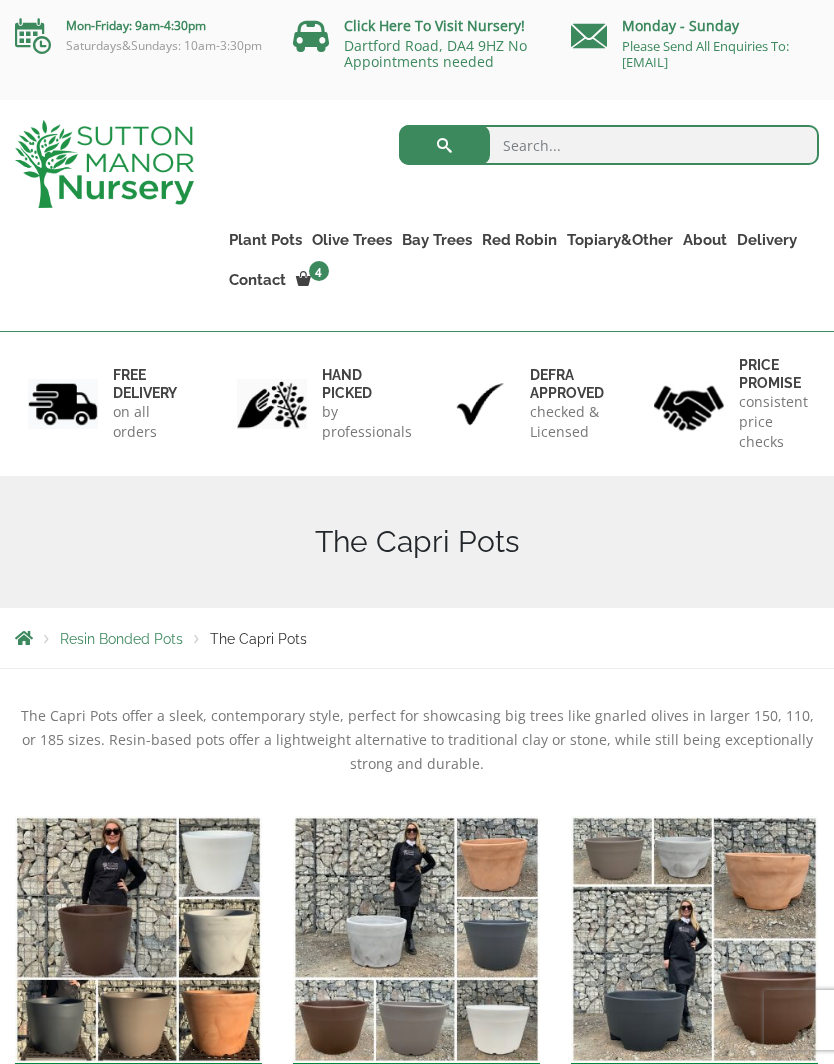 click on "The Brunello Pots" at bounding box center [0, 0] 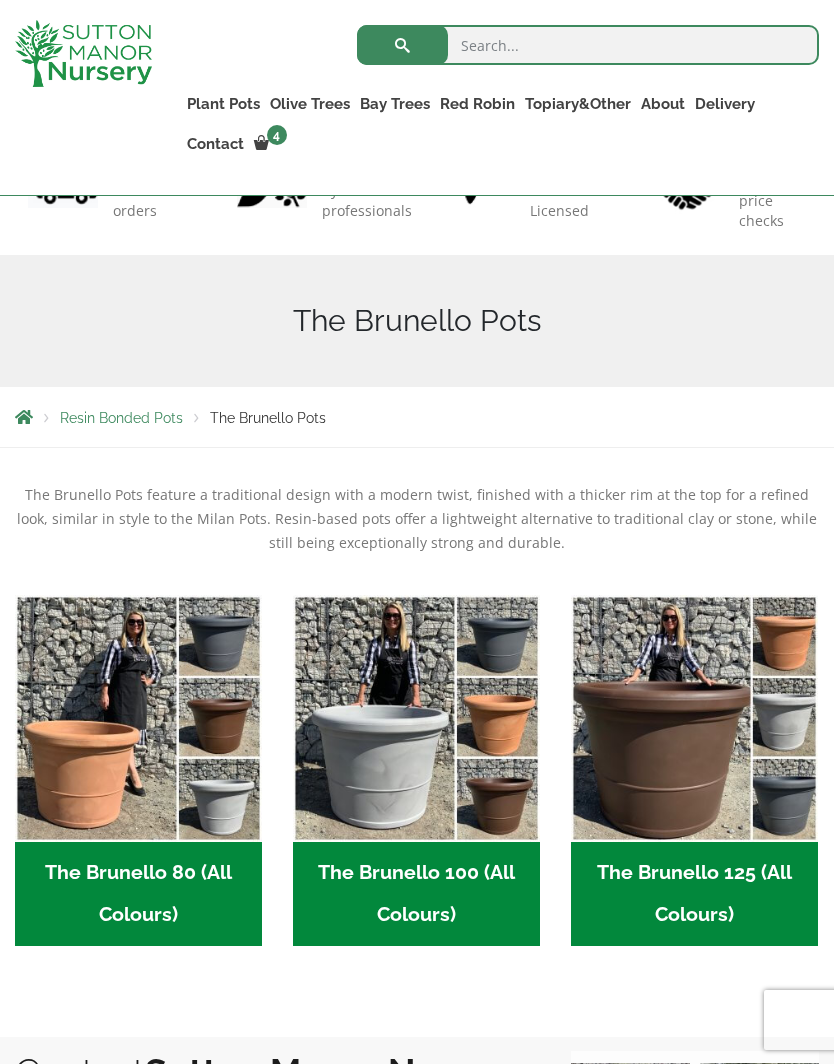 scroll, scrollTop: 187, scrollLeft: 0, axis: vertical 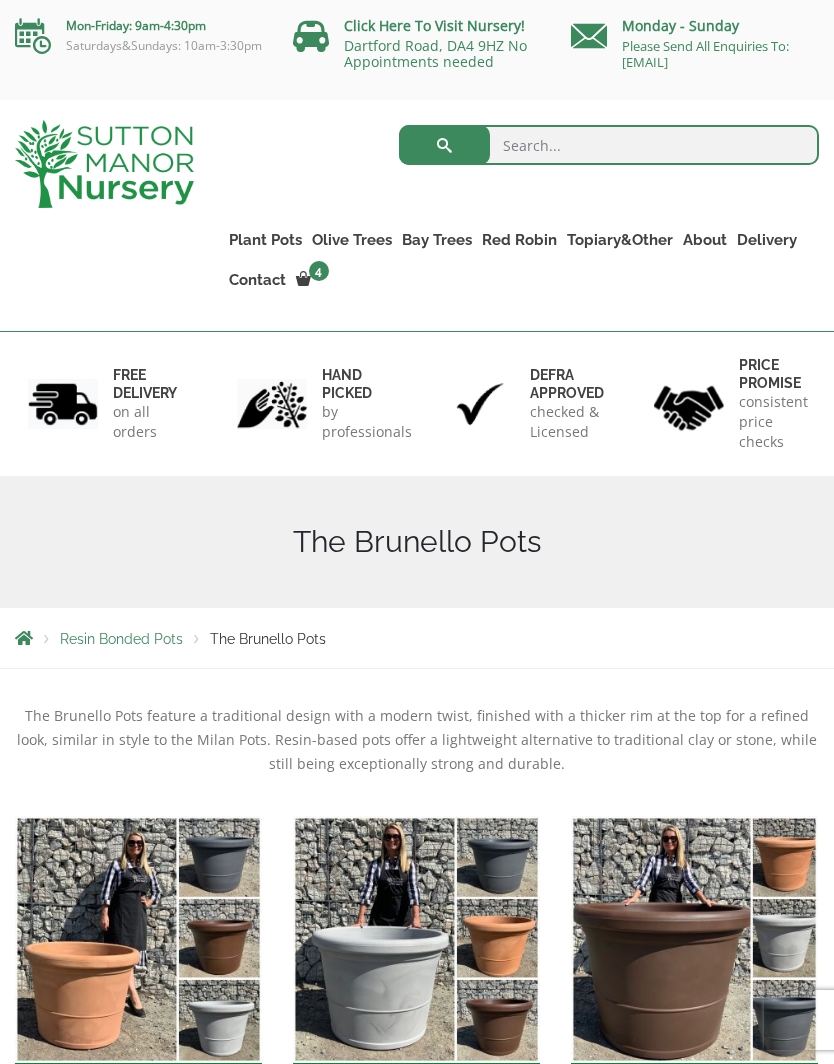 click on "The Venice Cube Pots" at bounding box center [0, 0] 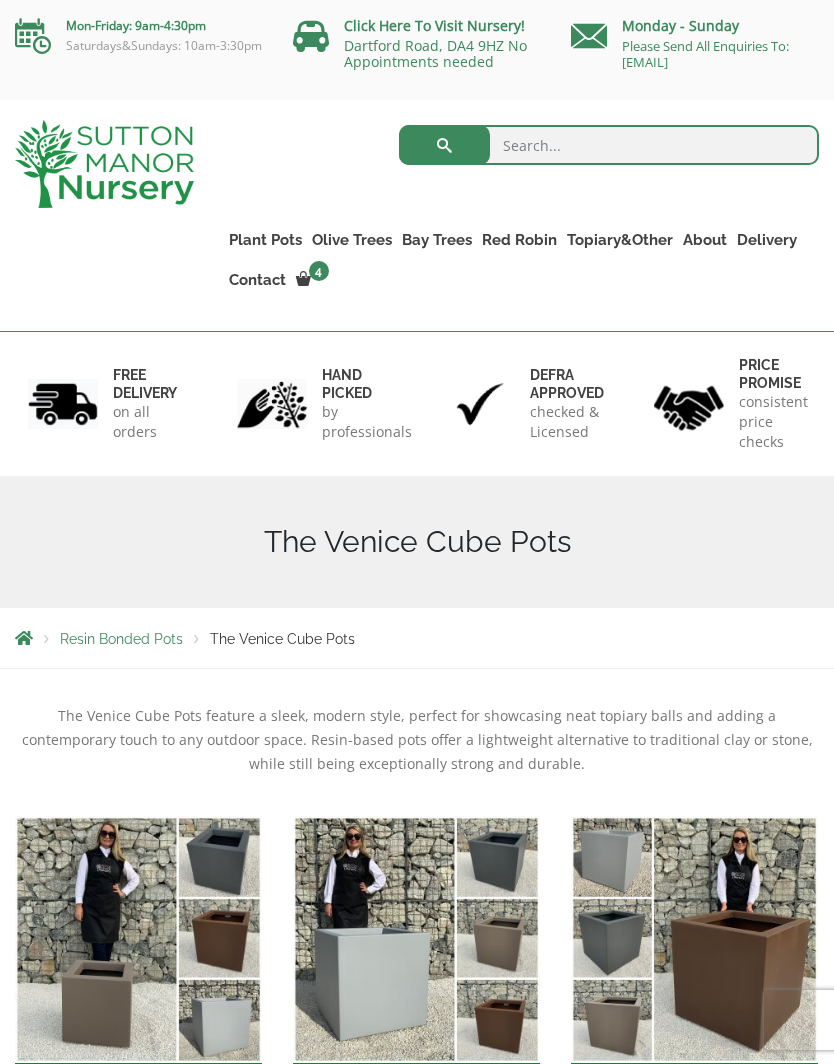 scroll, scrollTop: 0, scrollLeft: 0, axis: both 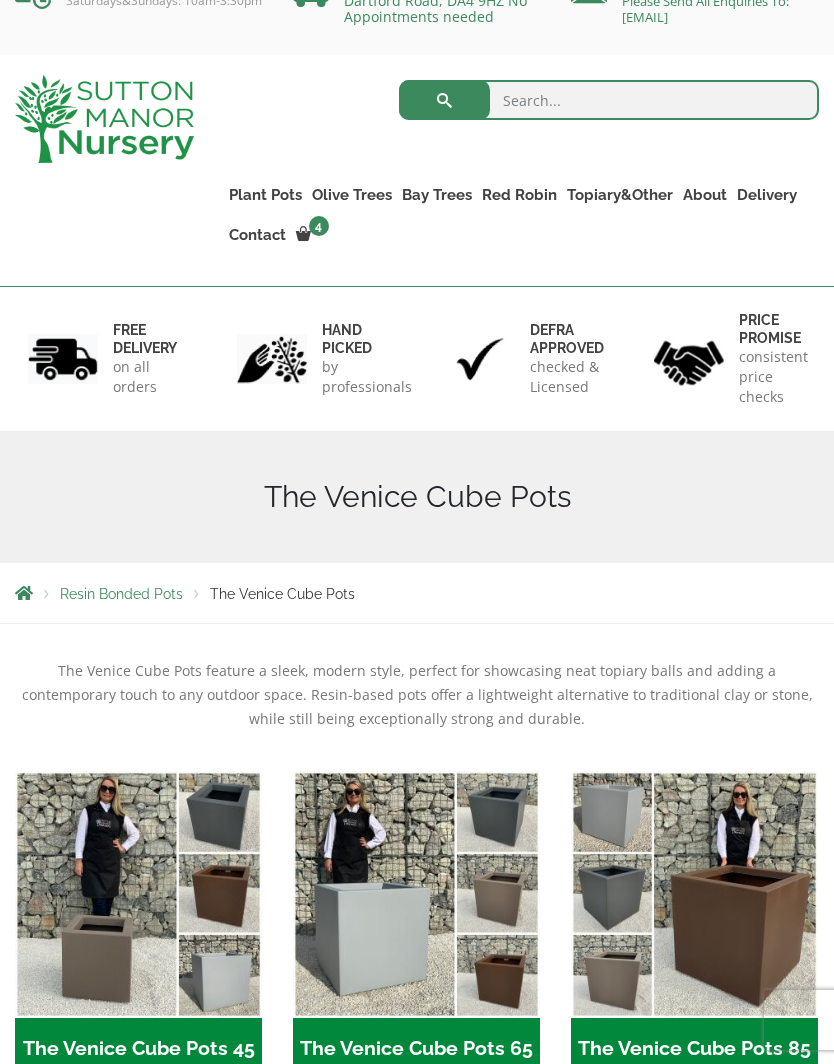 click on "The Barolo Pots" at bounding box center [0, 0] 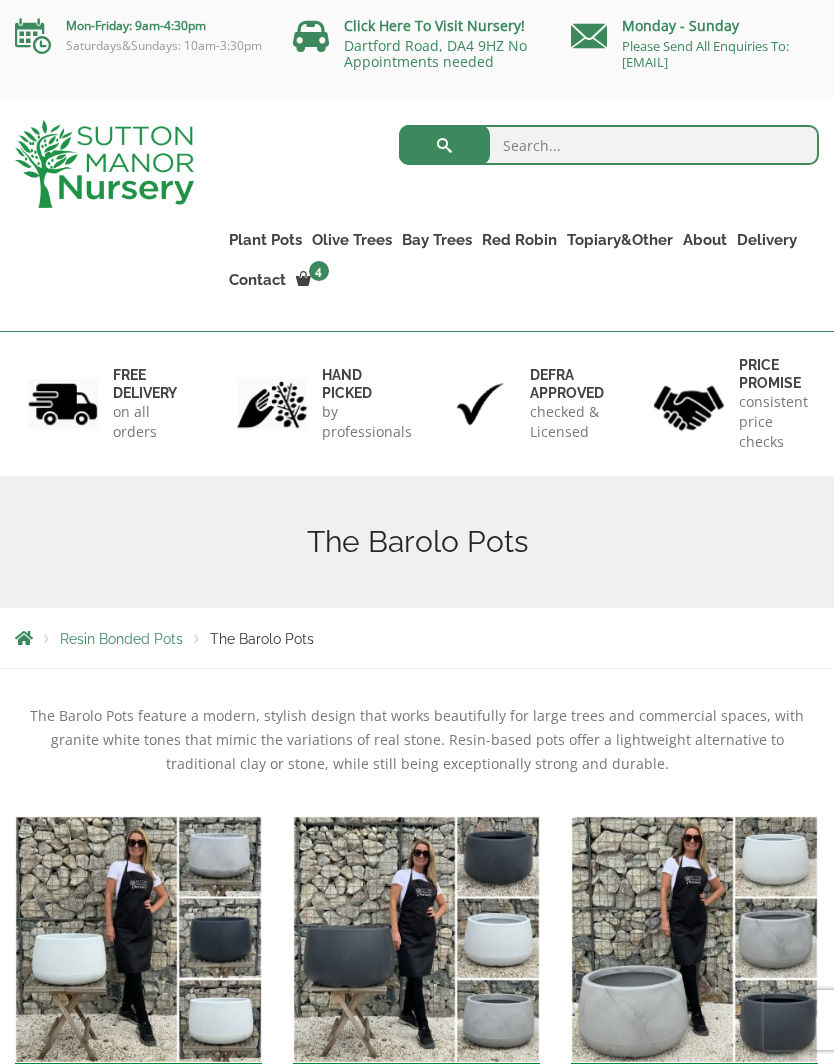 scroll, scrollTop: 0, scrollLeft: 0, axis: both 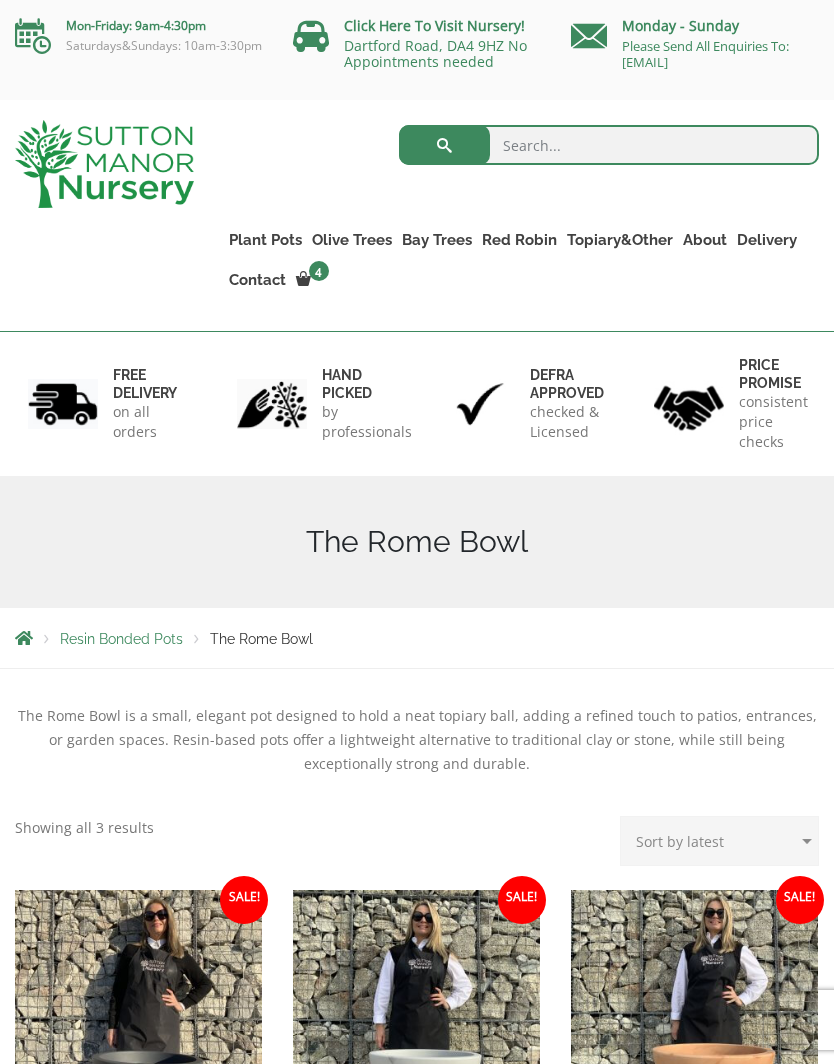 click on "The Olive Jar" at bounding box center (0, 0) 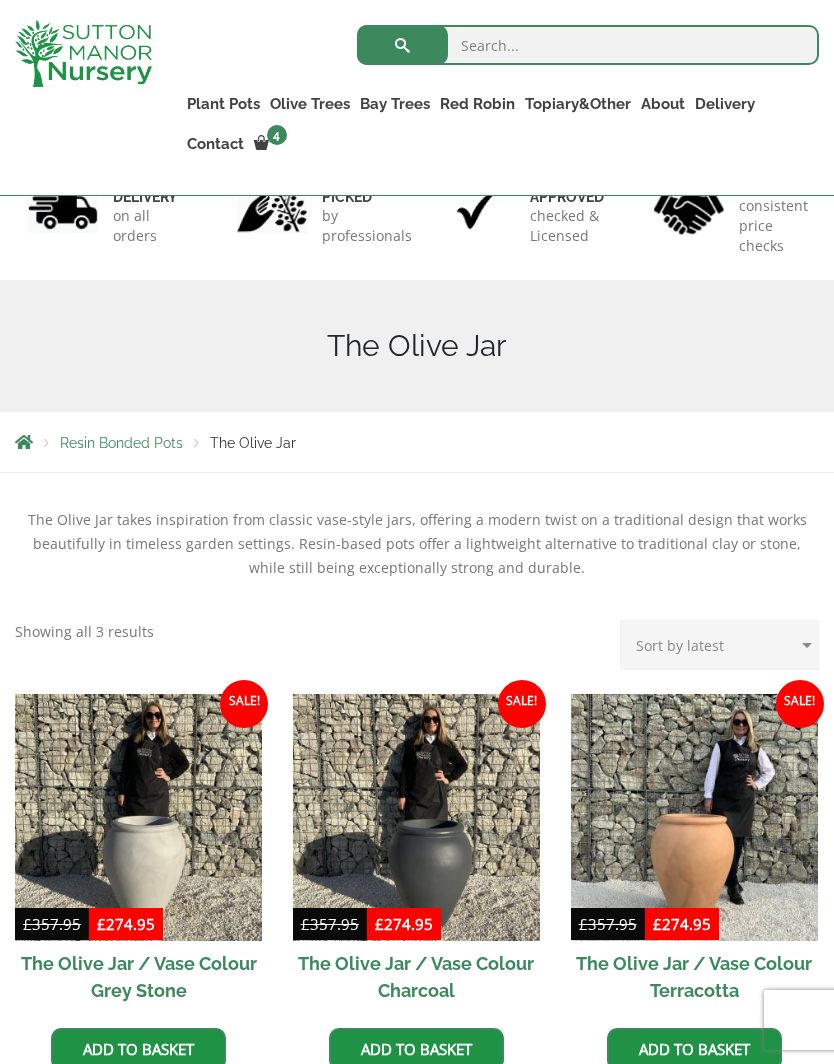 scroll, scrollTop: 0, scrollLeft: 0, axis: both 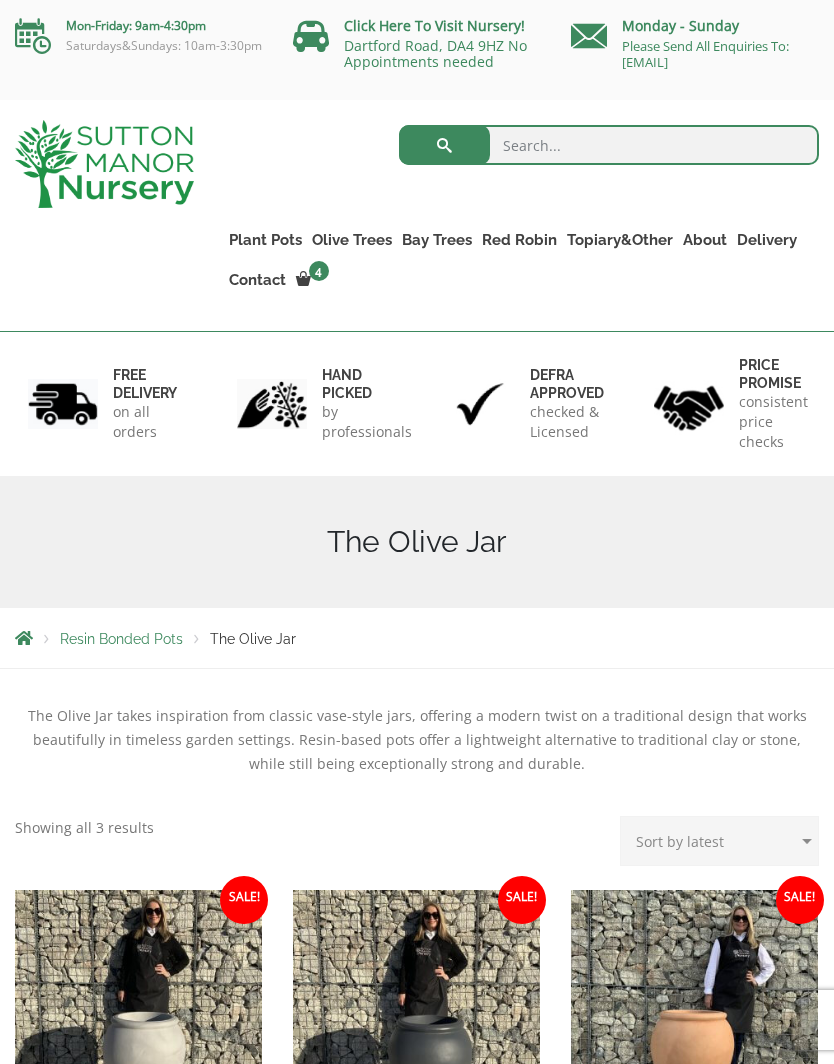click on "The Sicilian Pots" at bounding box center (0, 0) 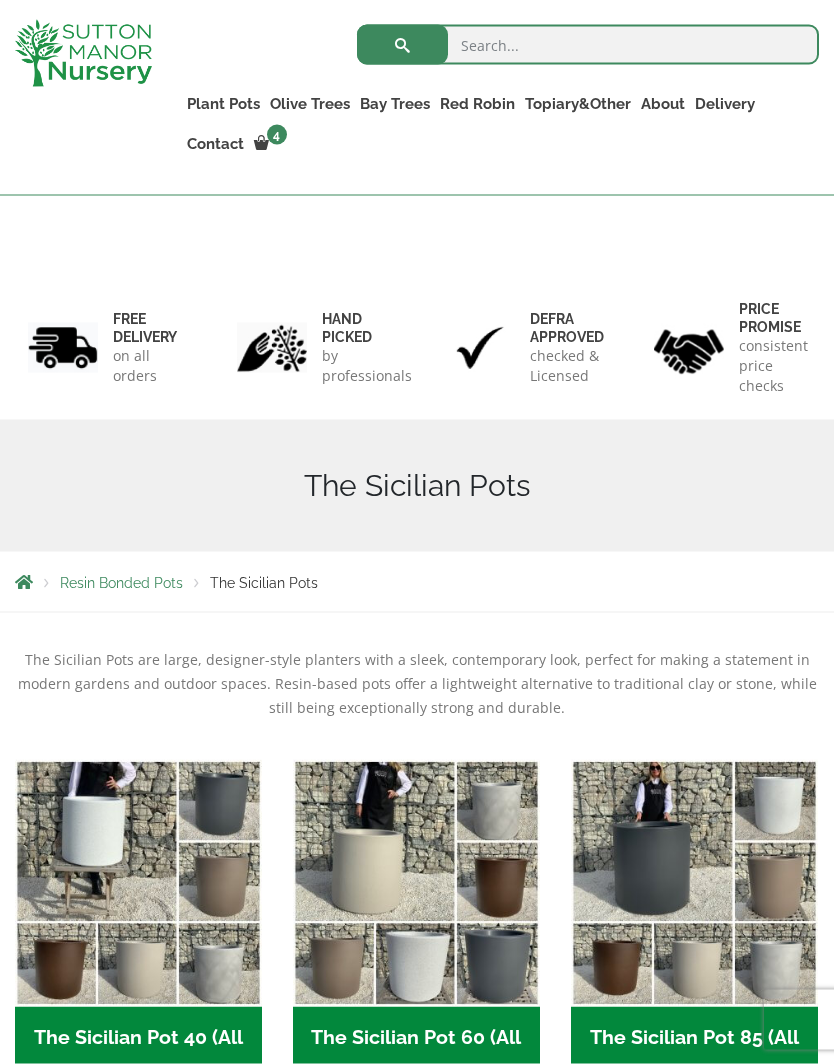 scroll, scrollTop: 186, scrollLeft: 0, axis: vertical 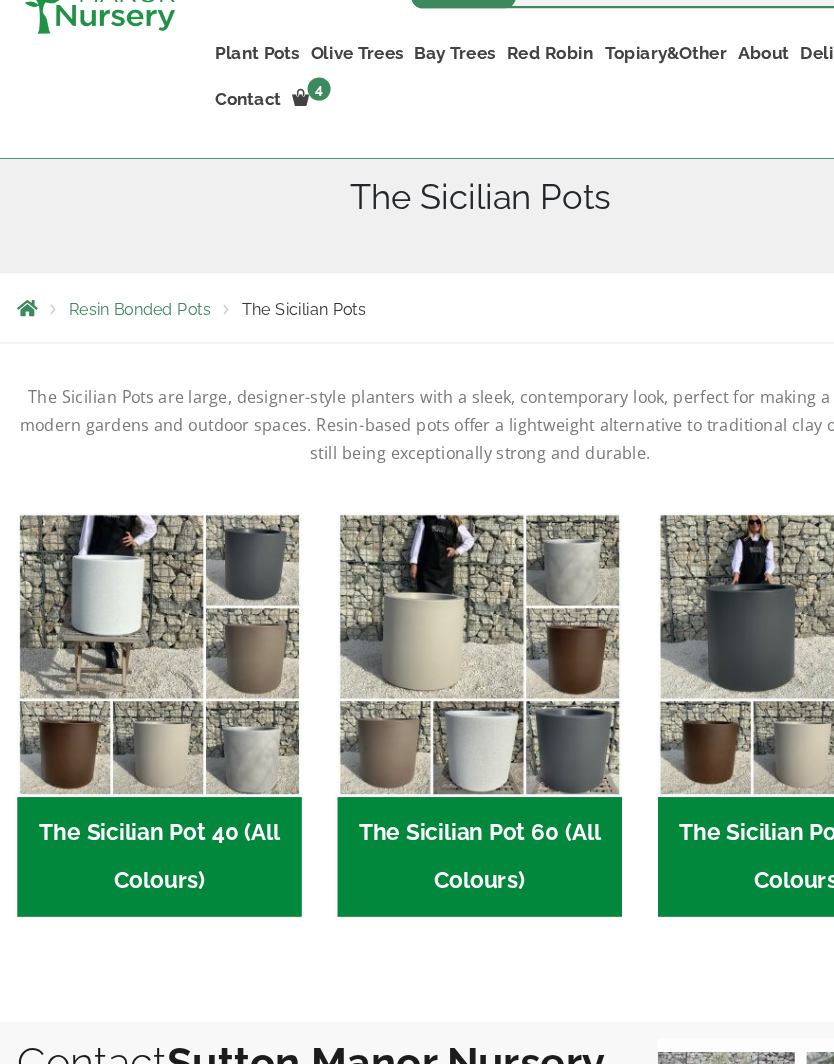click at bounding box center (416, 626) 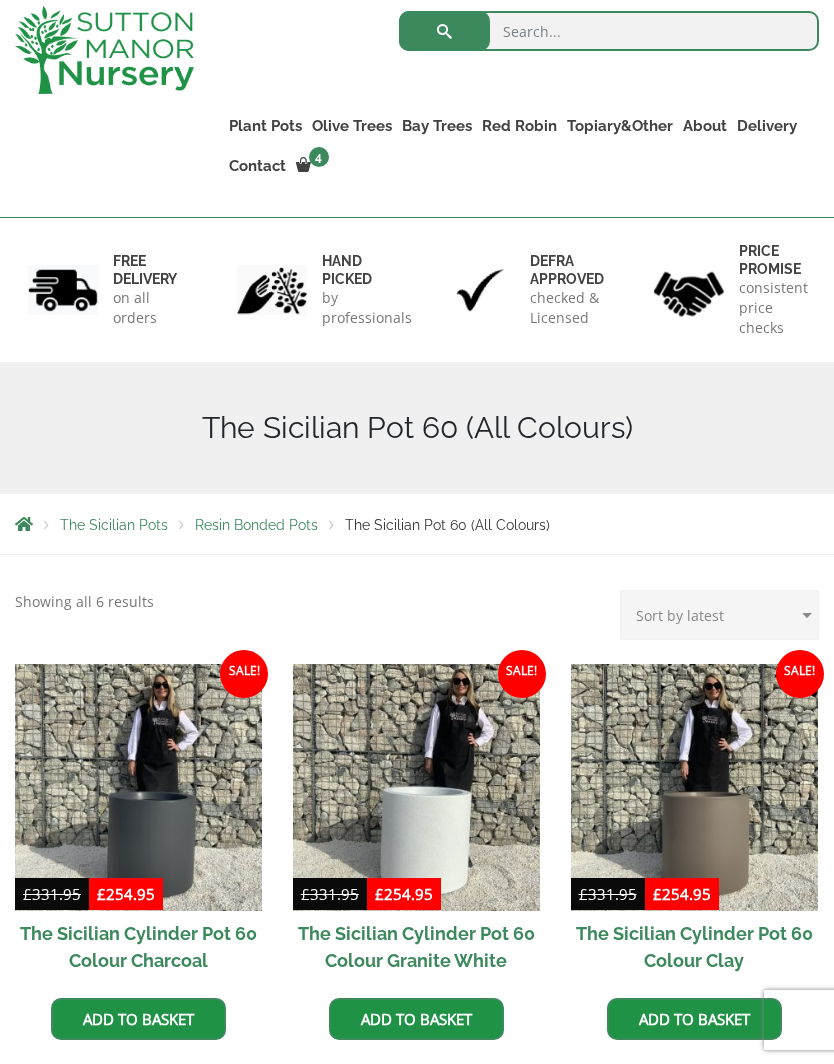 scroll, scrollTop: 156, scrollLeft: 0, axis: vertical 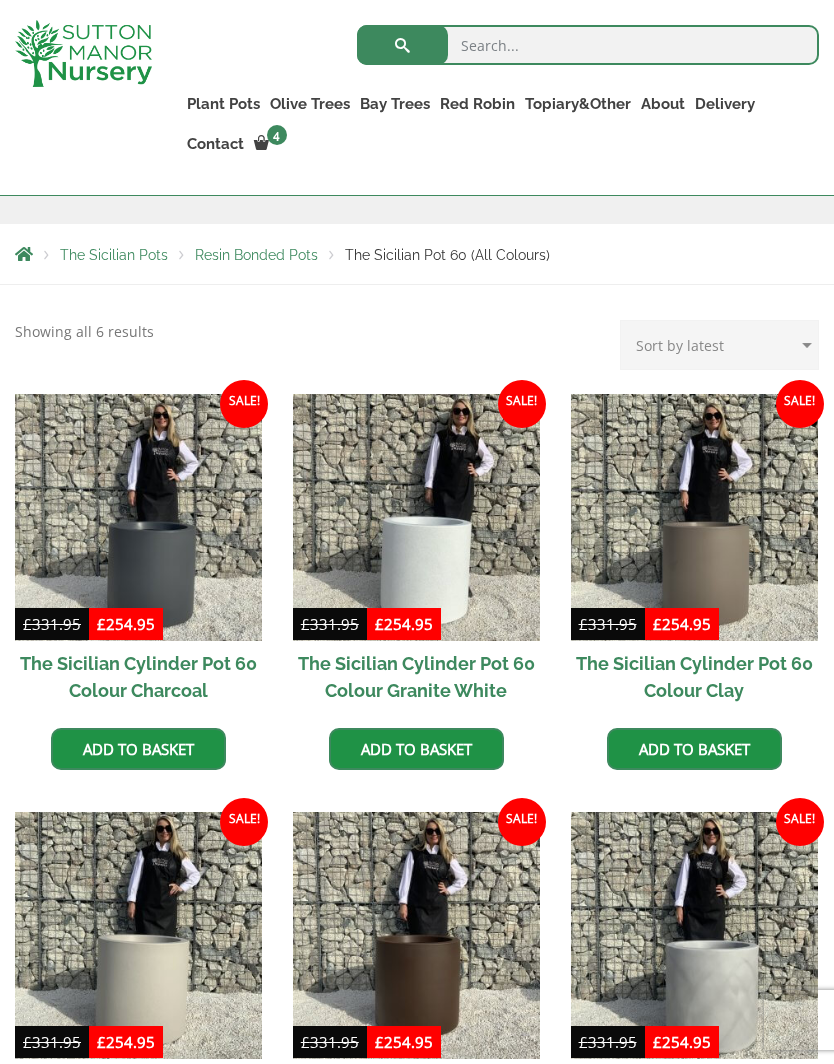 click at bounding box center (416, 517) 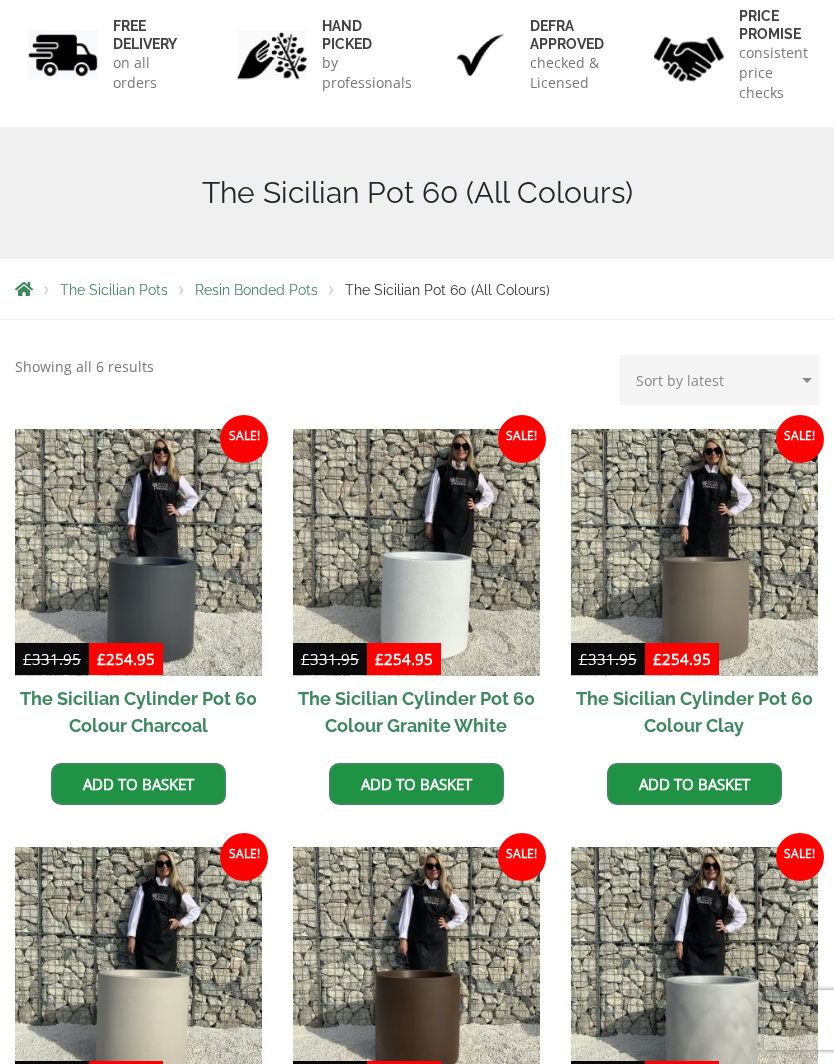scroll, scrollTop: 0, scrollLeft: 0, axis: both 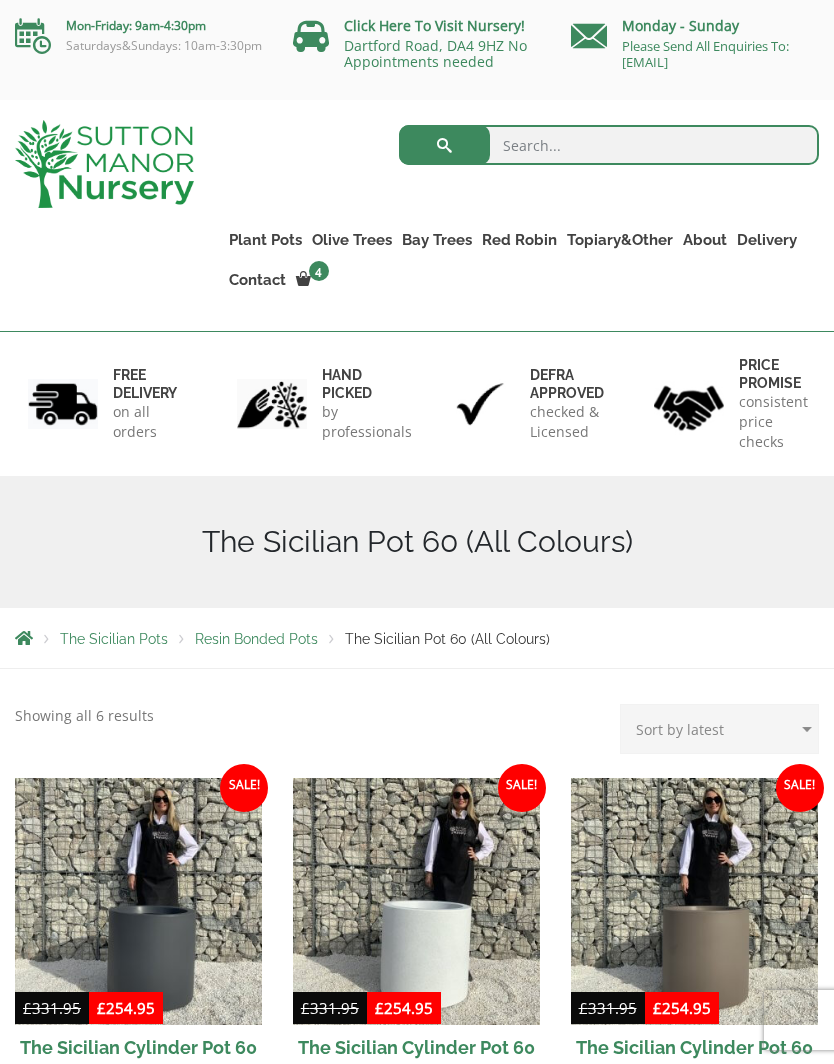 click on "The Mediterranean Pots" at bounding box center [0, 0] 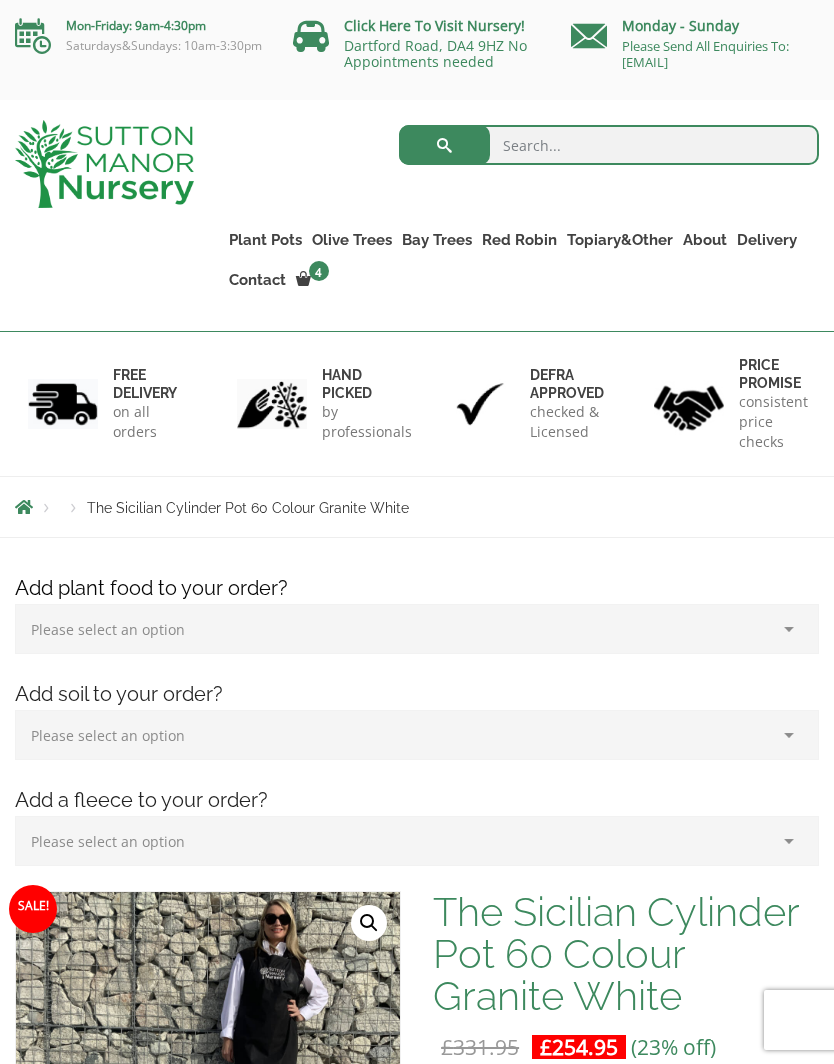 scroll, scrollTop: 0, scrollLeft: 0, axis: both 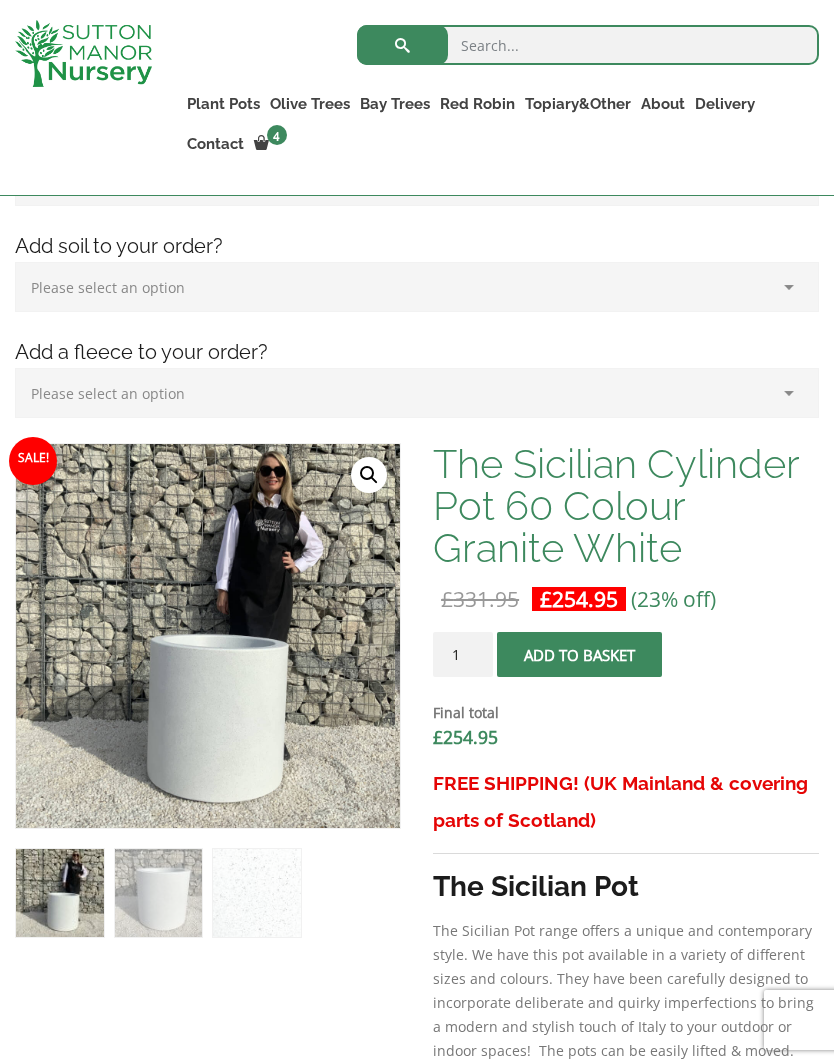 click at bounding box center (511, 944) 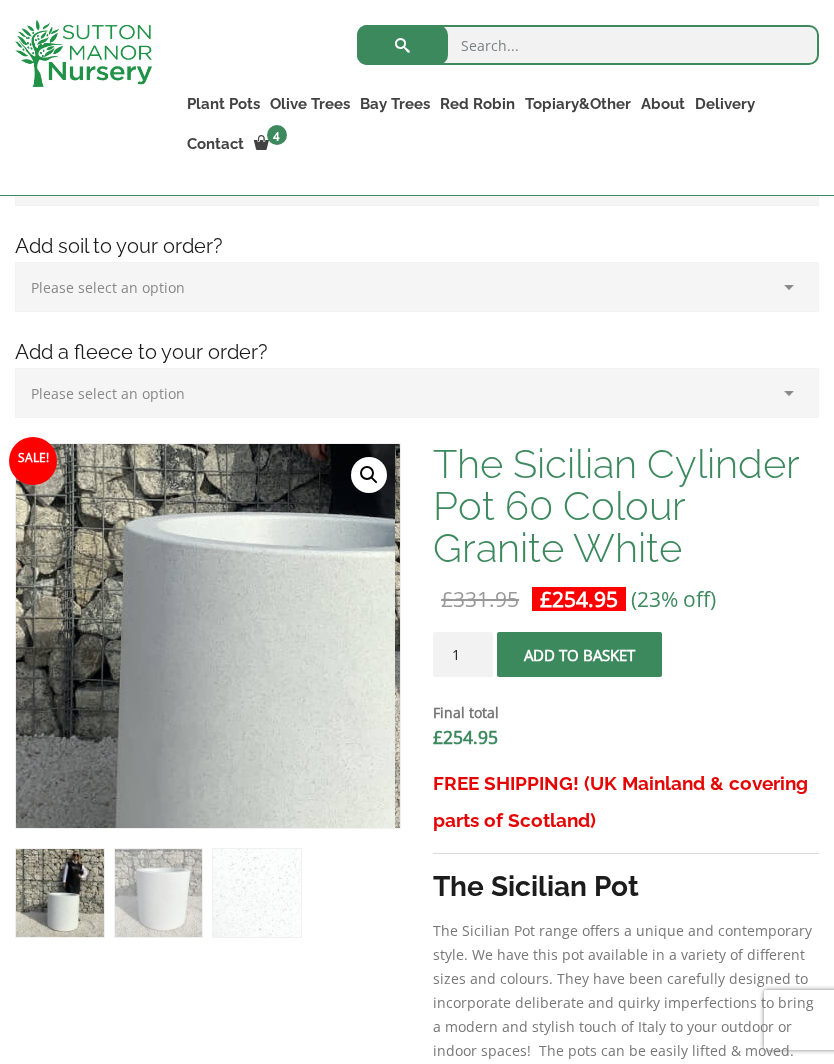 scroll, scrollTop: 462, scrollLeft: 0, axis: vertical 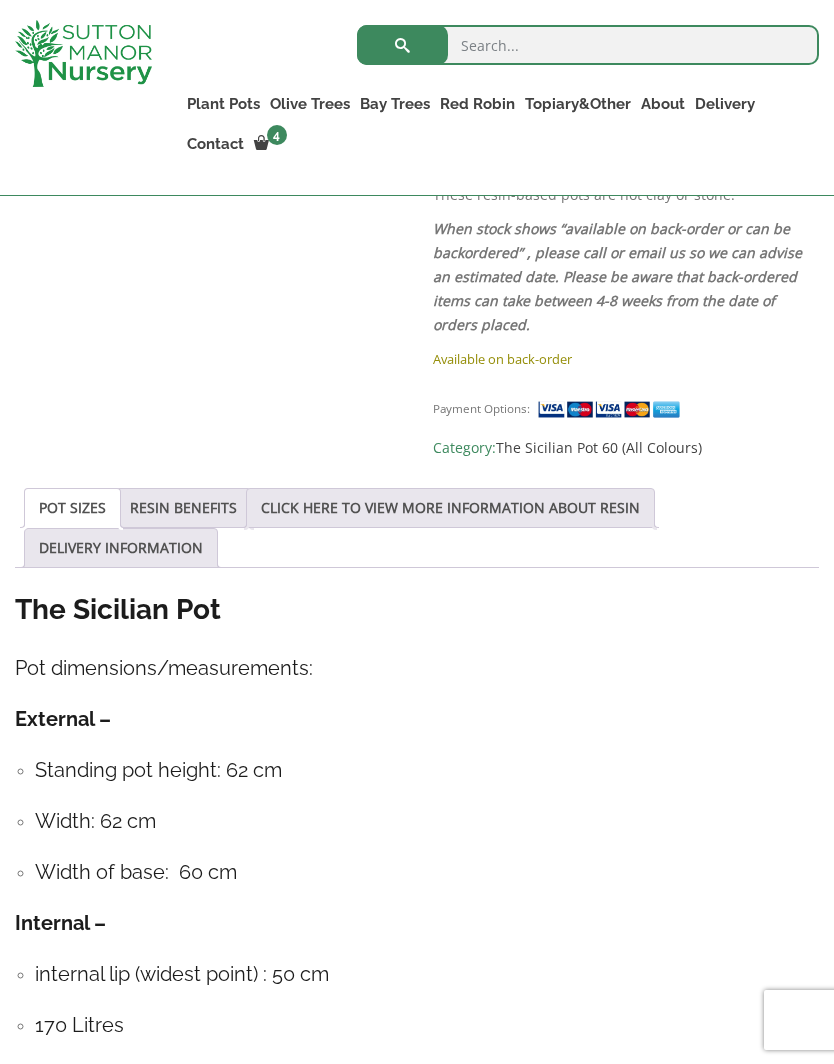 click on "POT SIZES" at bounding box center (72, 508) 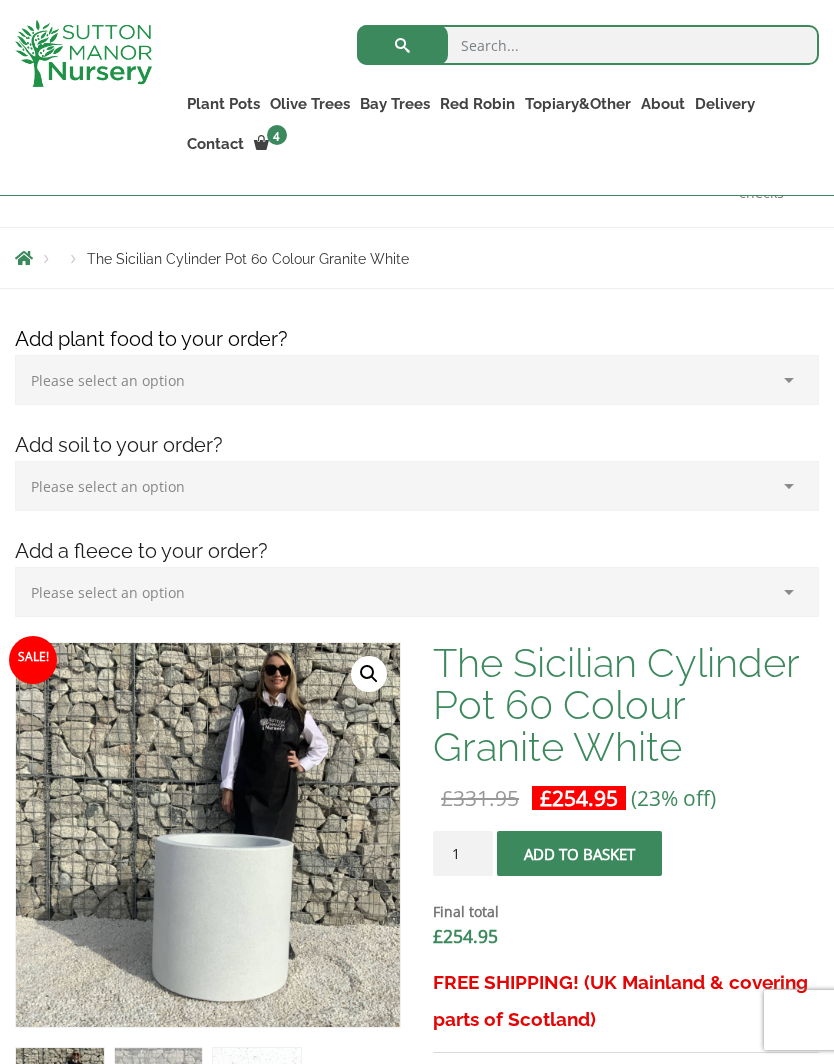 scroll, scrollTop: 59, scrollLeft: 0, axis: vertical 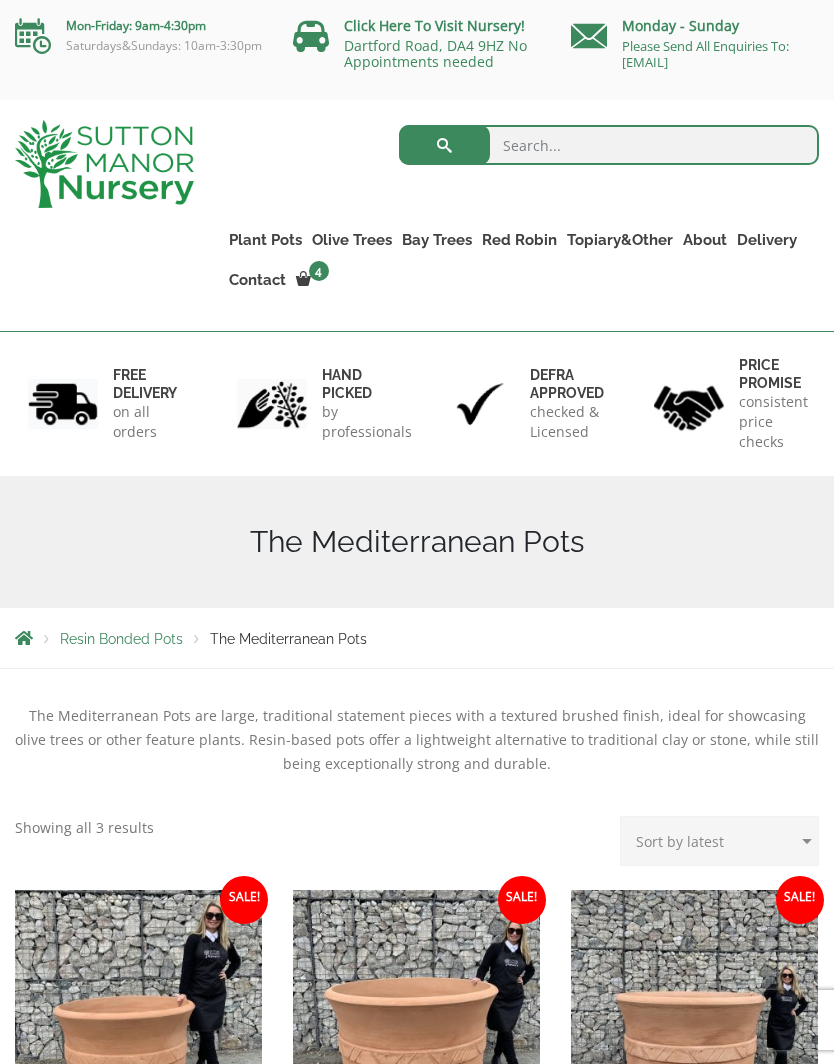 click on "The San Marino Pots" at bounding box center [0, 0] 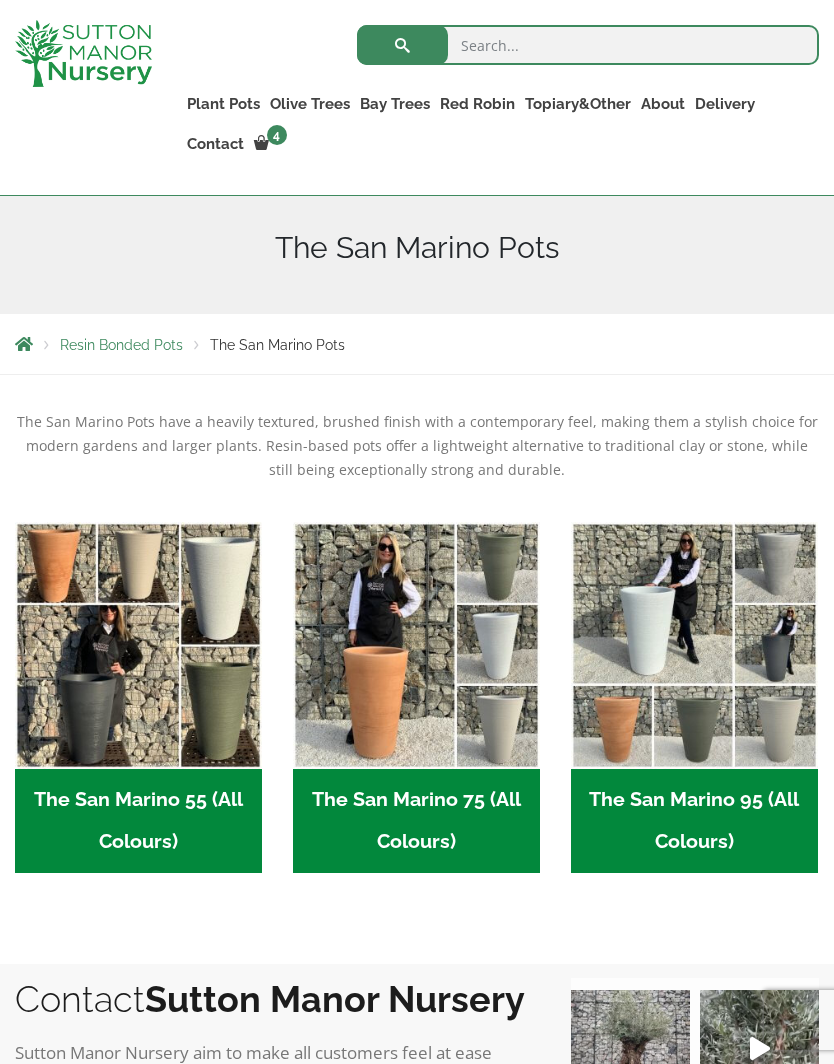 scroll, scrollTop: 264, scrollLeft: 0, axis: vertical 